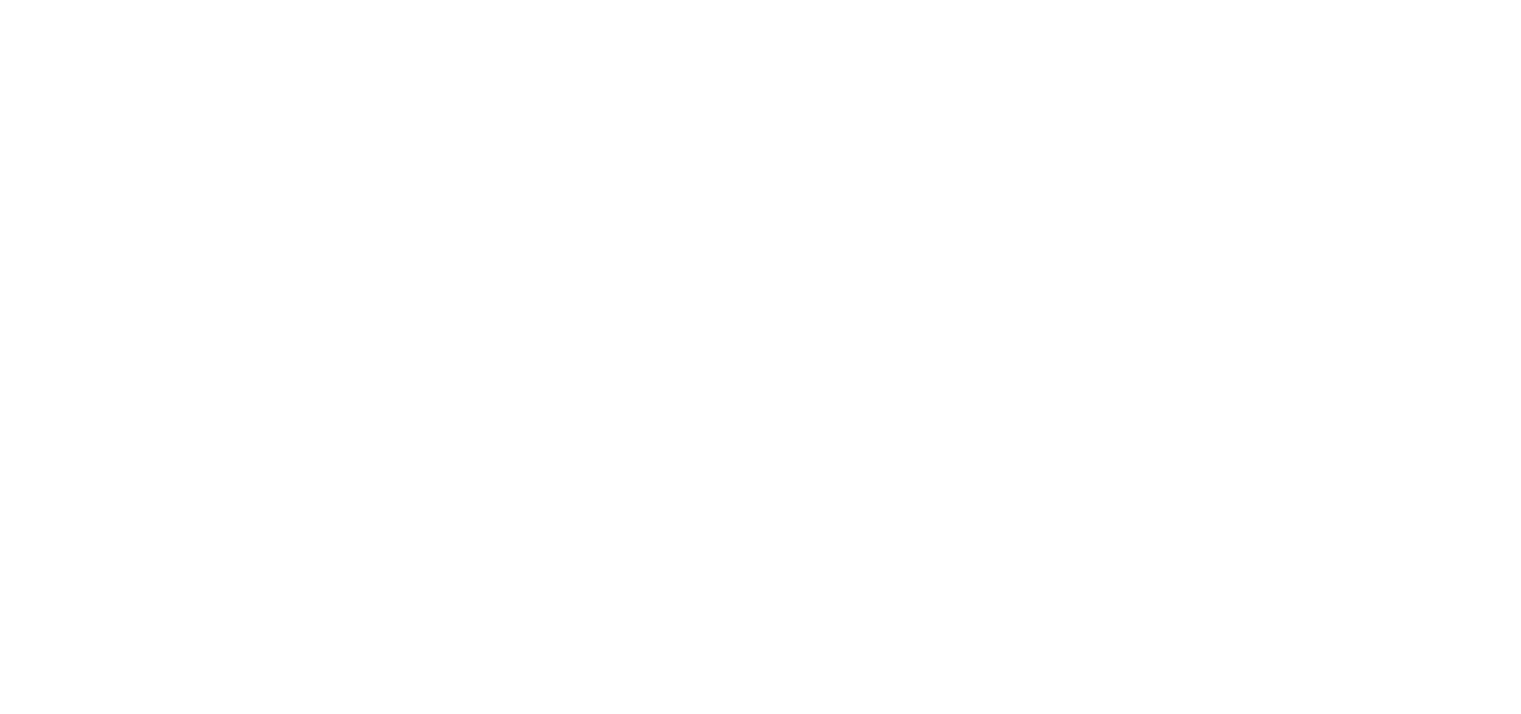 scroll, scrollTop: 0, scrollLeft: 0, axis: both 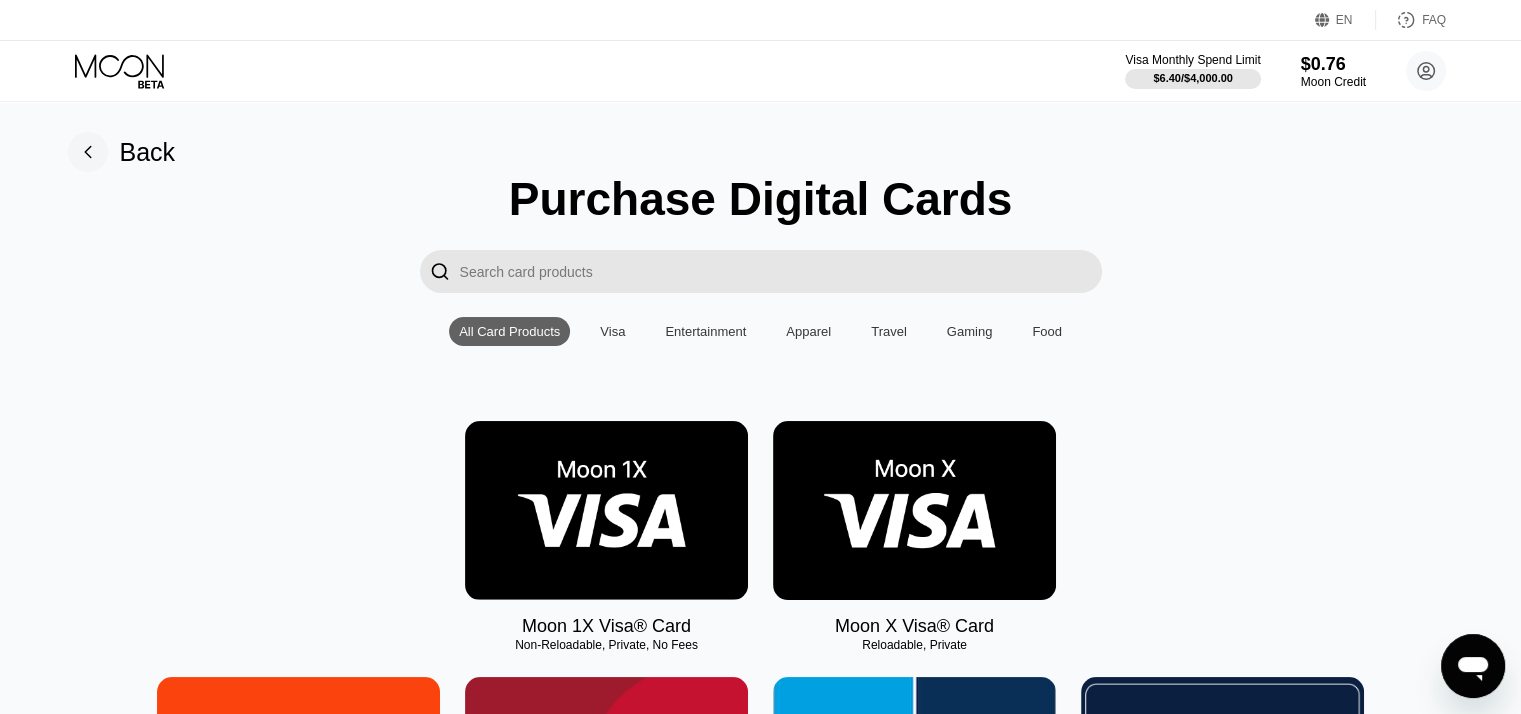 click at bounding box center [606, 510] 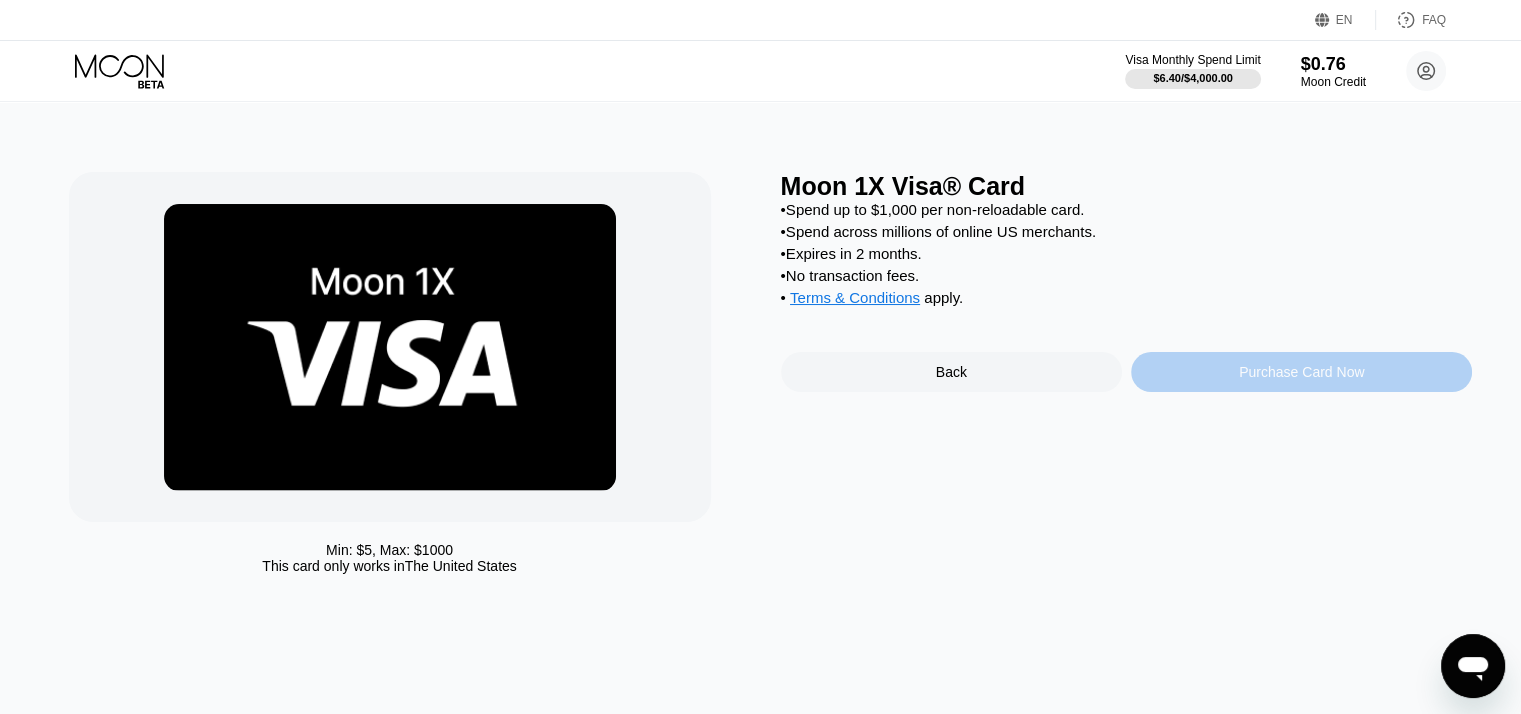 click on "Purchase Card Now" at bounding box center [1301, 372] 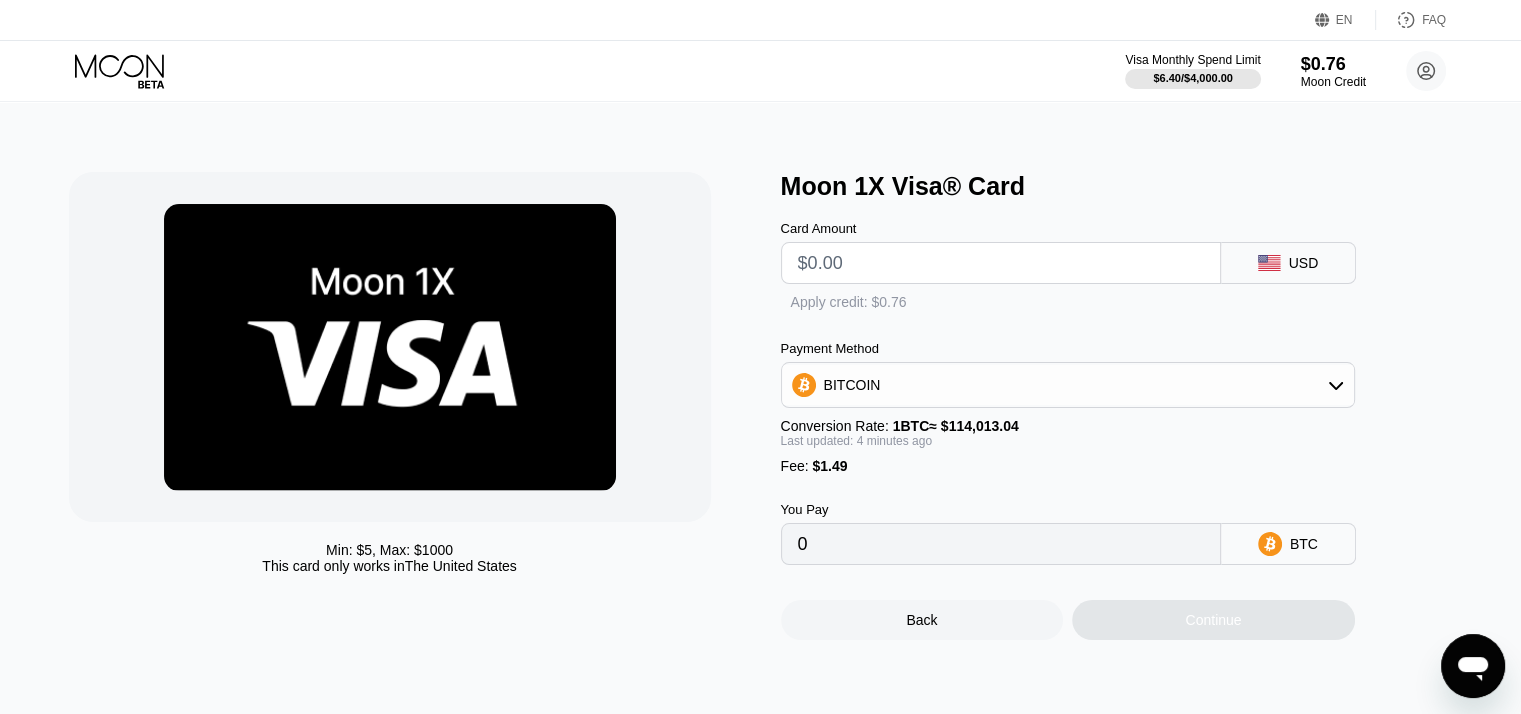 click on "Apply credit: $0.76" at bounding box center [1101, 298] 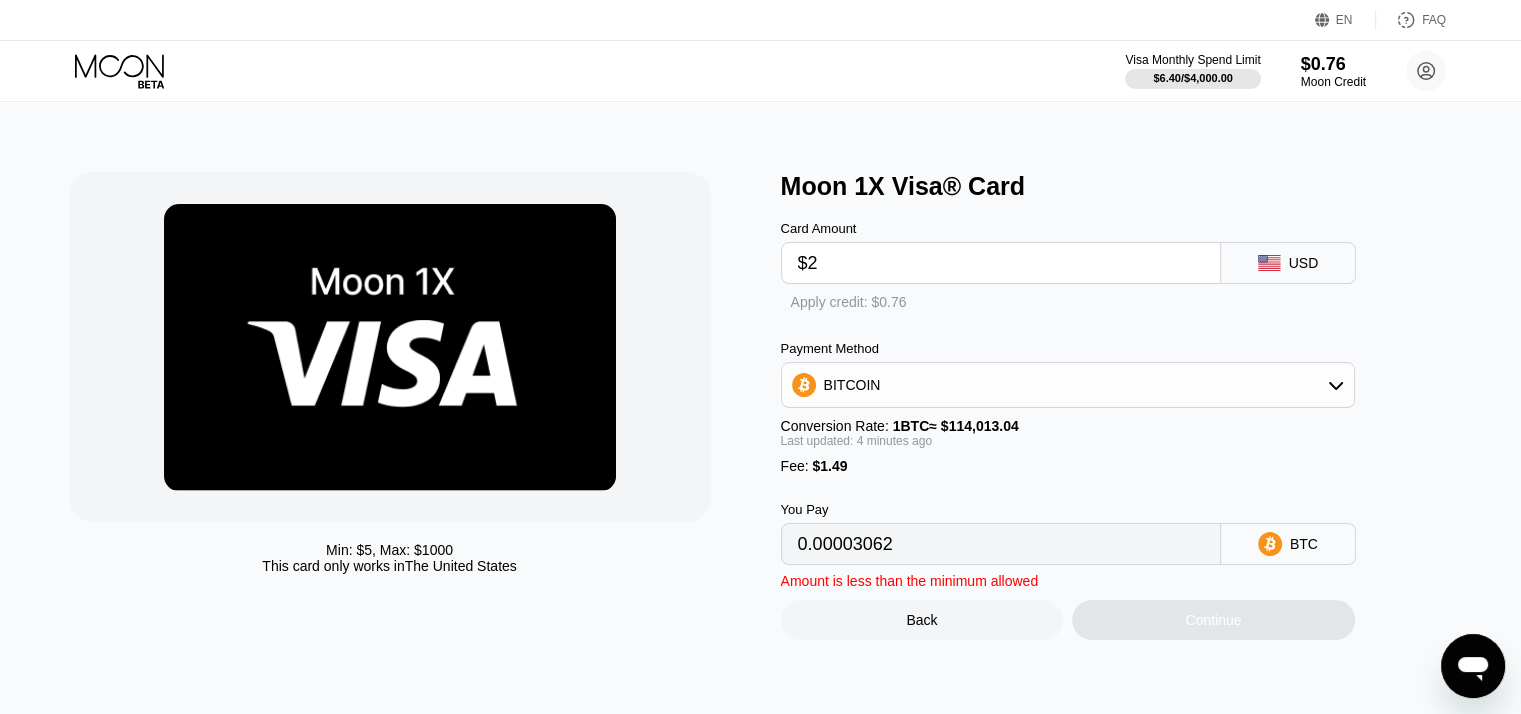 type on "0.00003064" 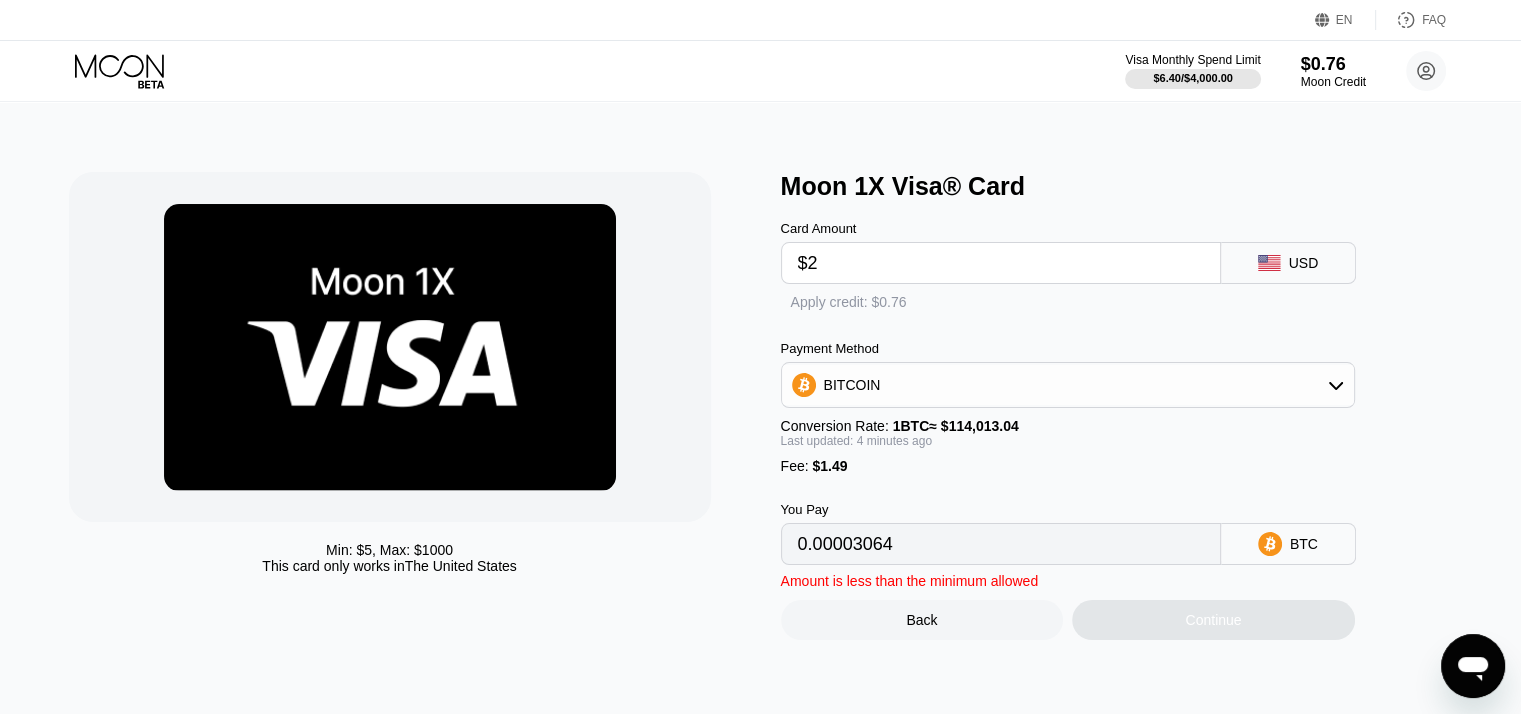 type on "$22" 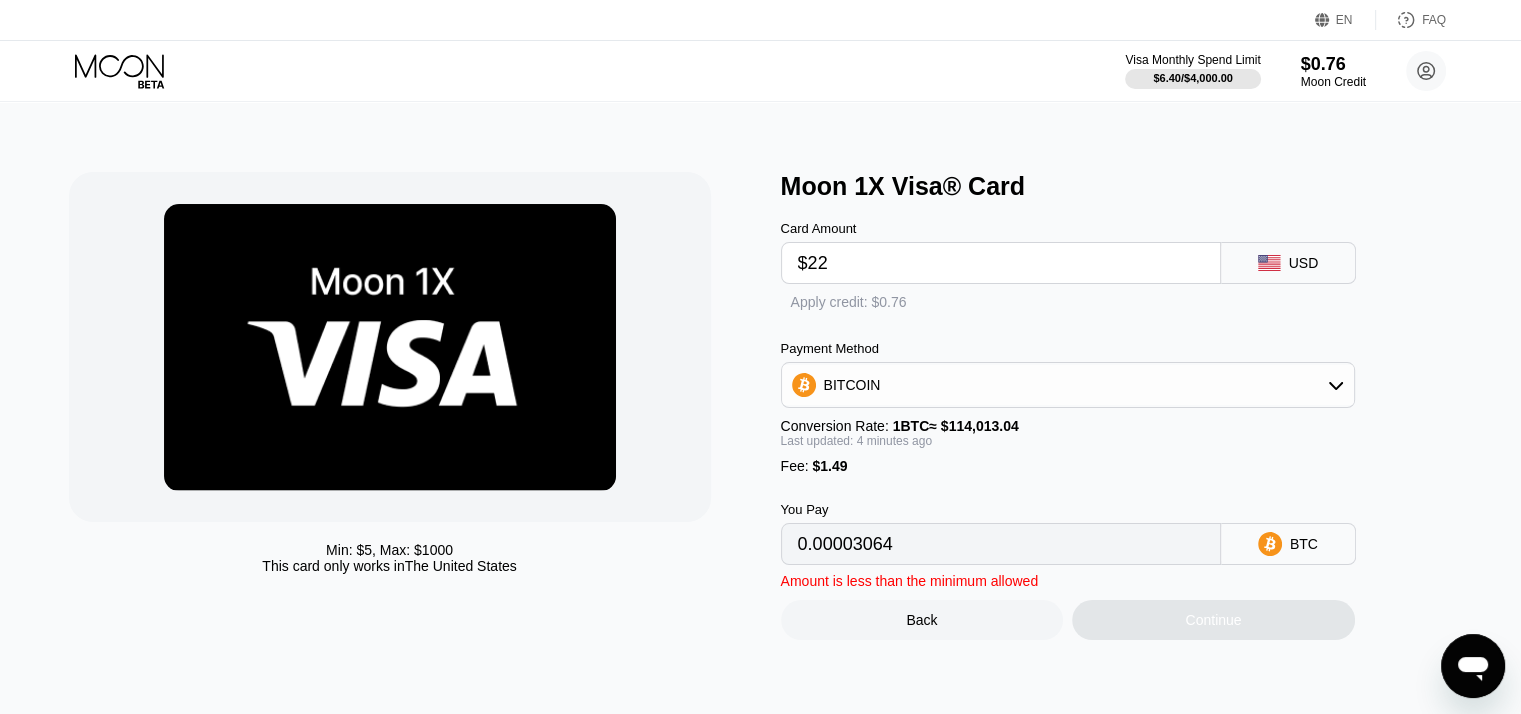 type on "0.00020618" 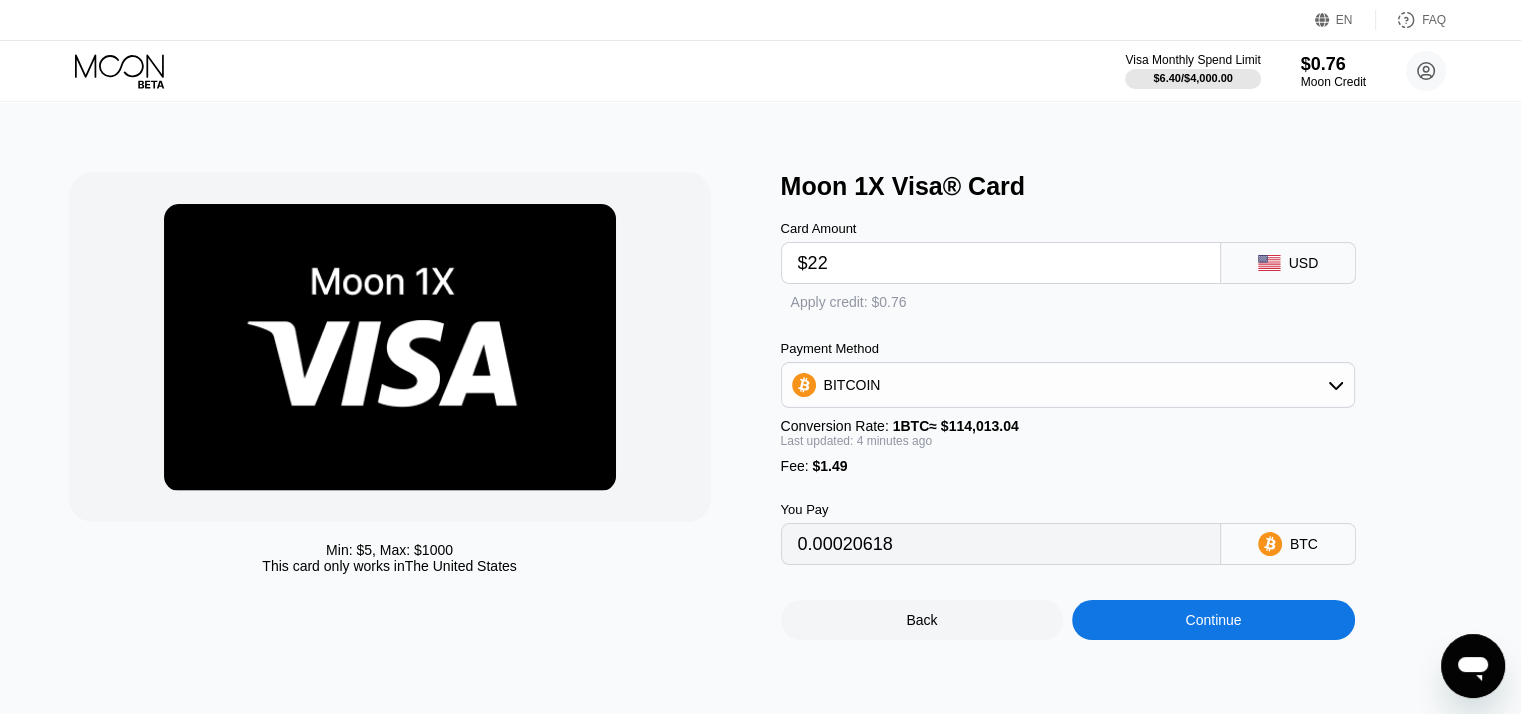 type on "$22" 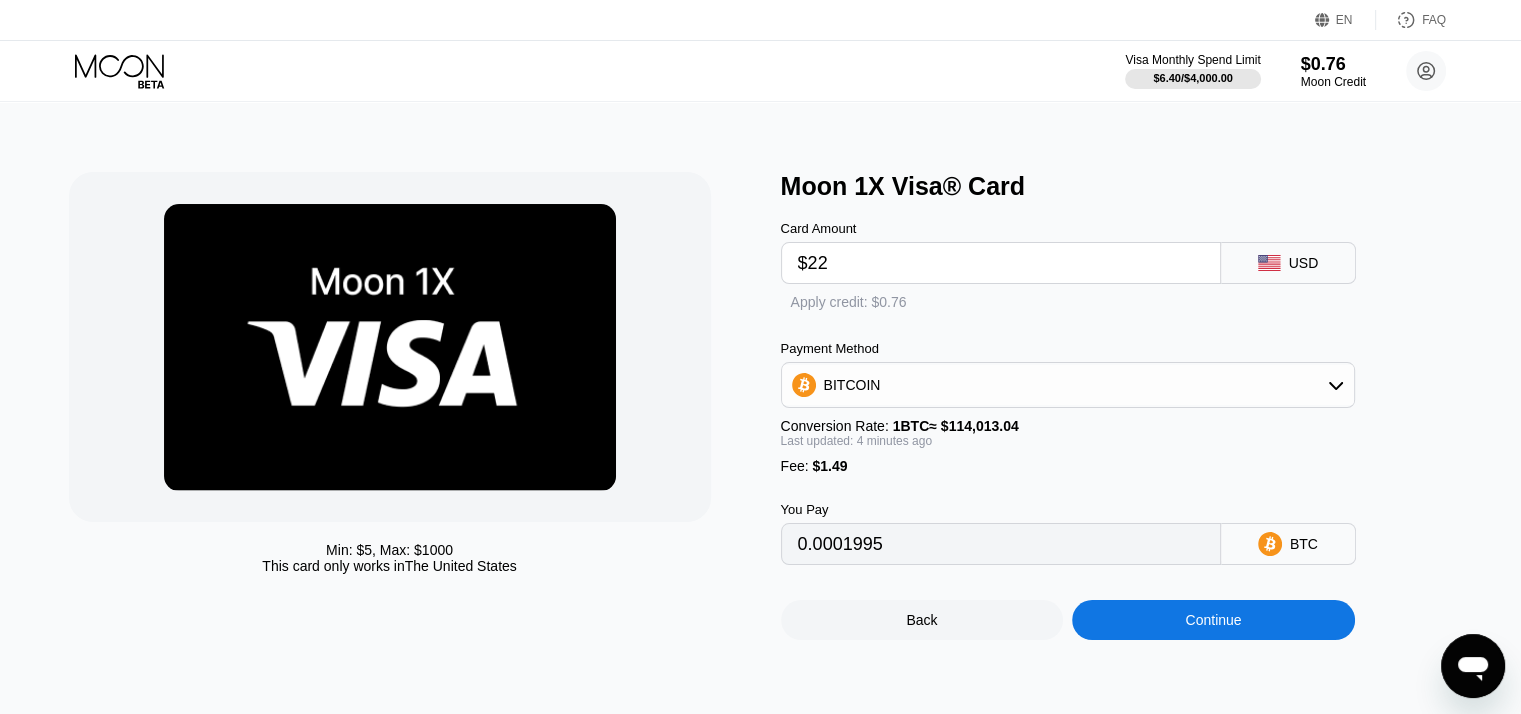 click on "Min: $ 5 , Max: $ 1000 This card only works in  The United States Moon 1X Visa® Card Card Amount $22 USD Apply credit: $0.76 Payment Method BITCOIN Conversion Rate:   1  BTC  ≈   $114,013.04 Last updated:   4 minutes ago Fee :   $1.49 You Pay 0.0001995 BTC Back Continue" at bounding box center (761, 406) 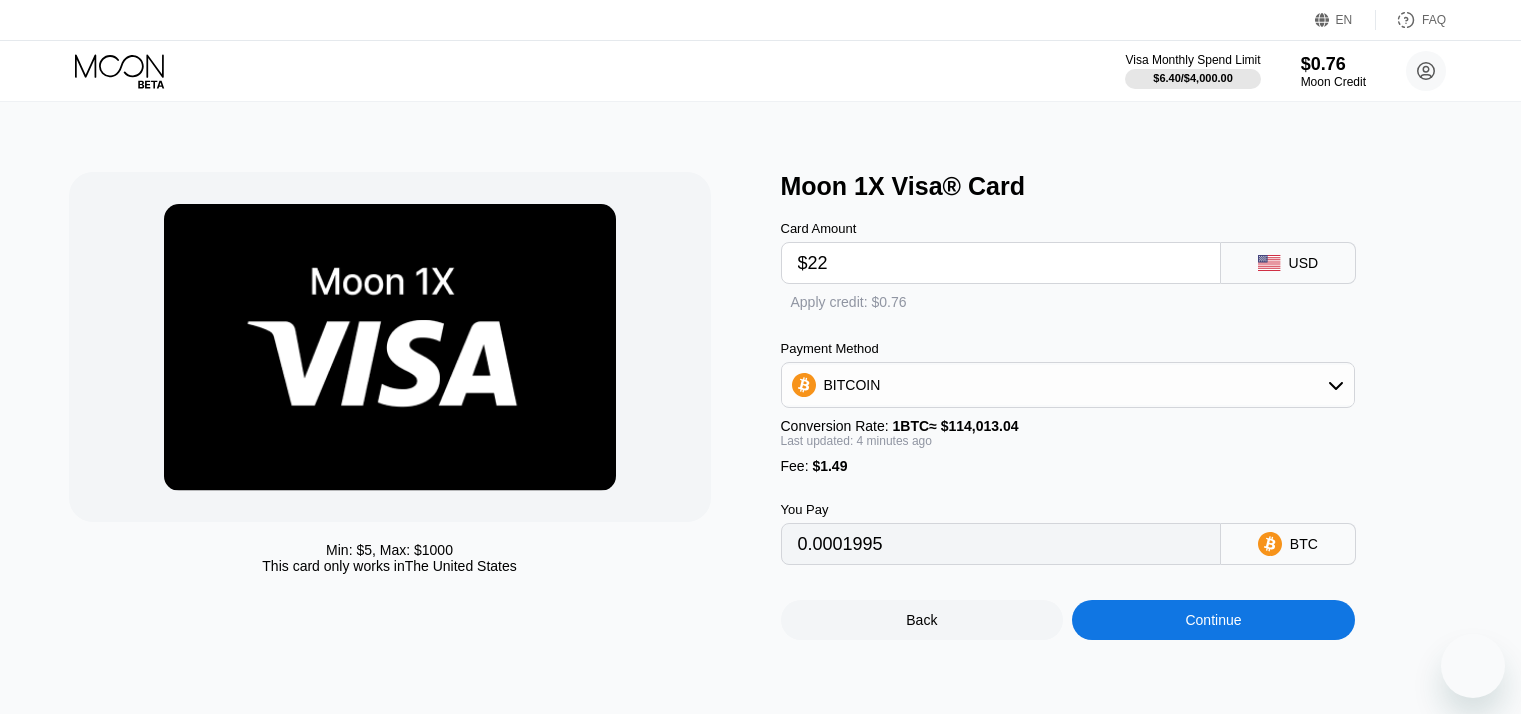 scroll, scrollTop: 0, scrollLeft: 0, axis: both 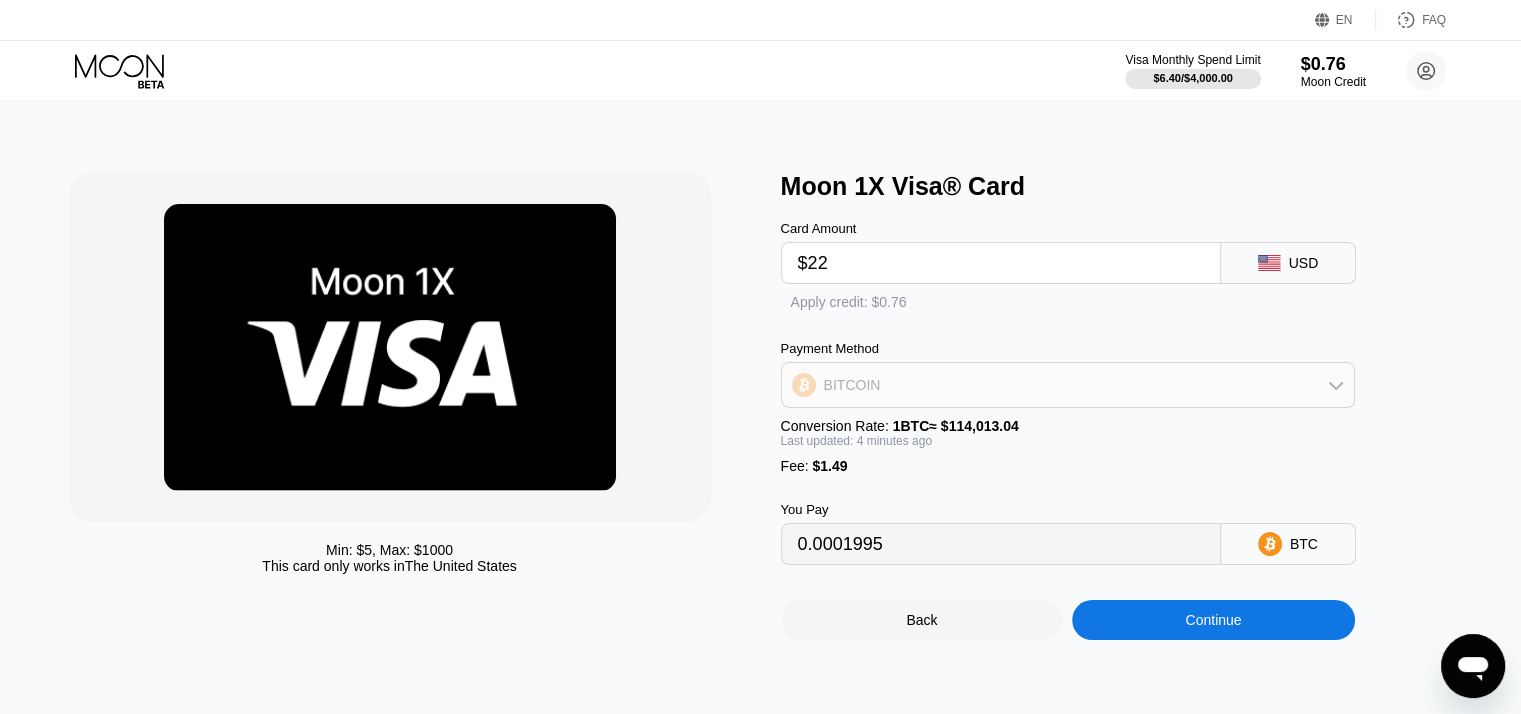 click on "BITCOIN" at bounding box center (1068, 385) 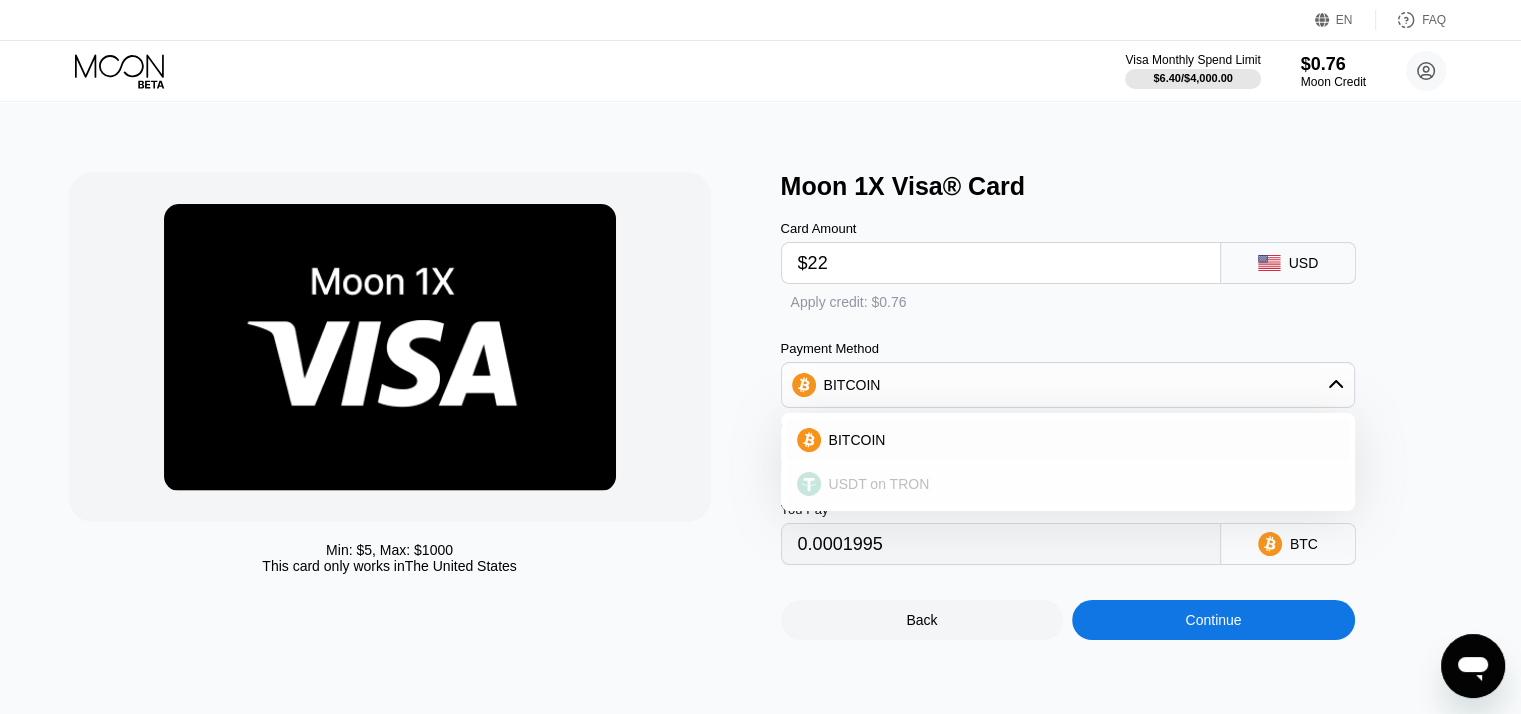 click on "USDT on TRON" at bounding box center (1080, 484) 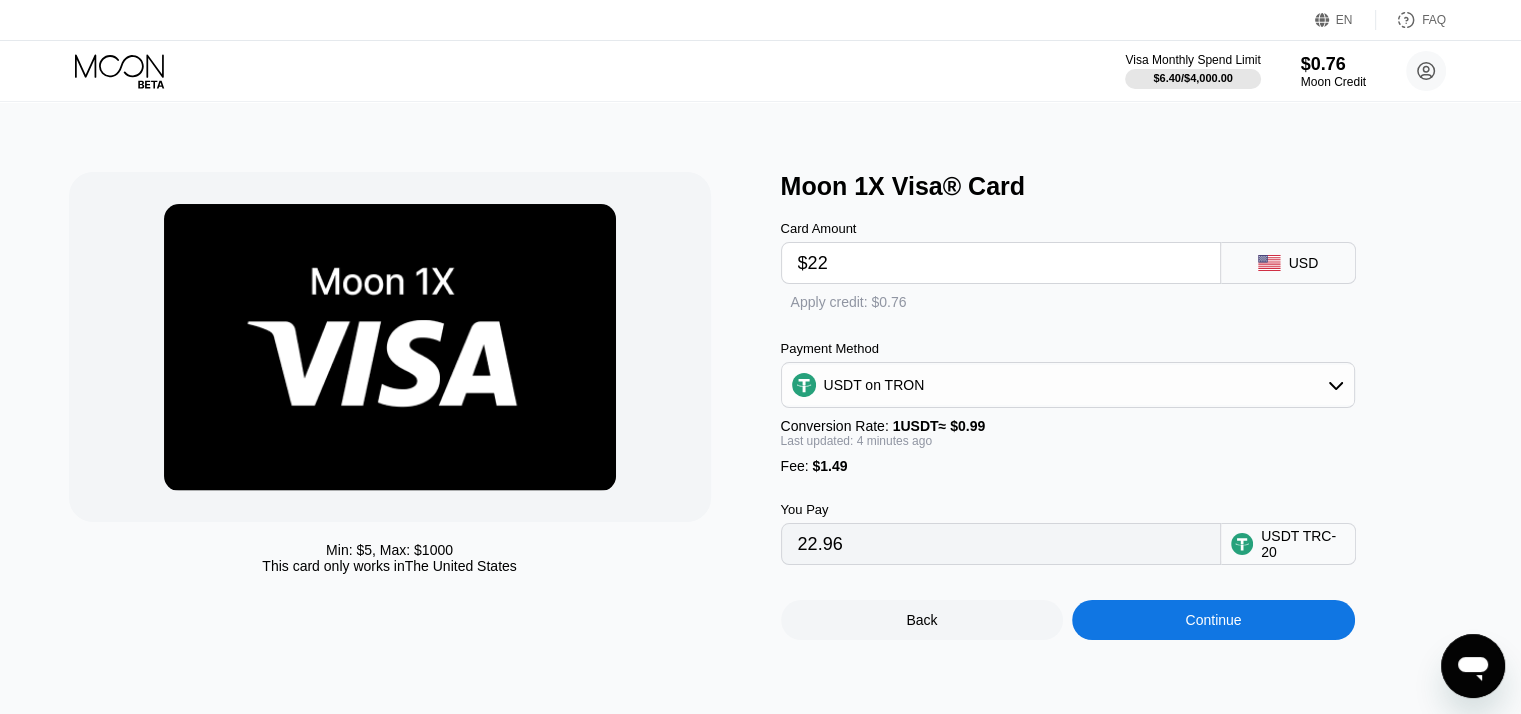 click on "$22" at bounding box center [1001, 263] 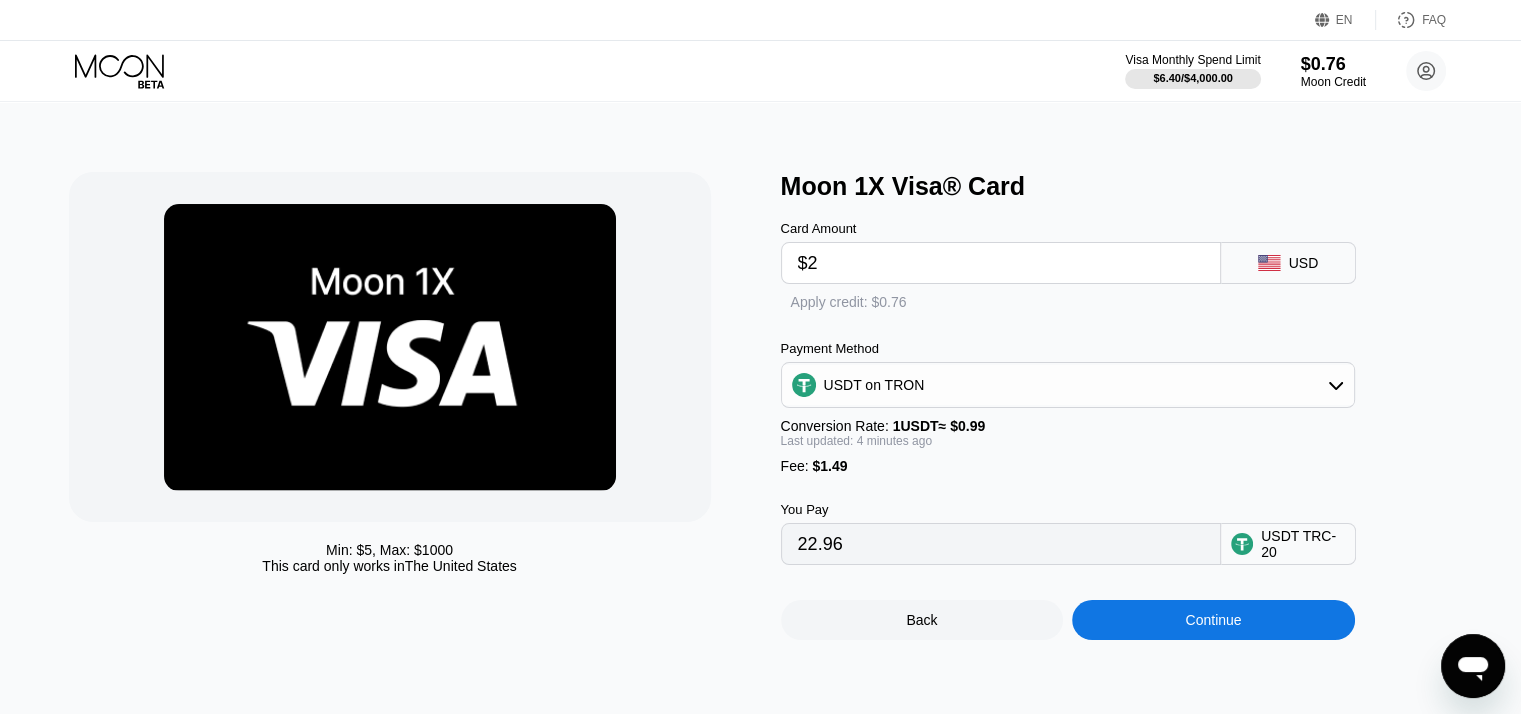 type on "2.76" 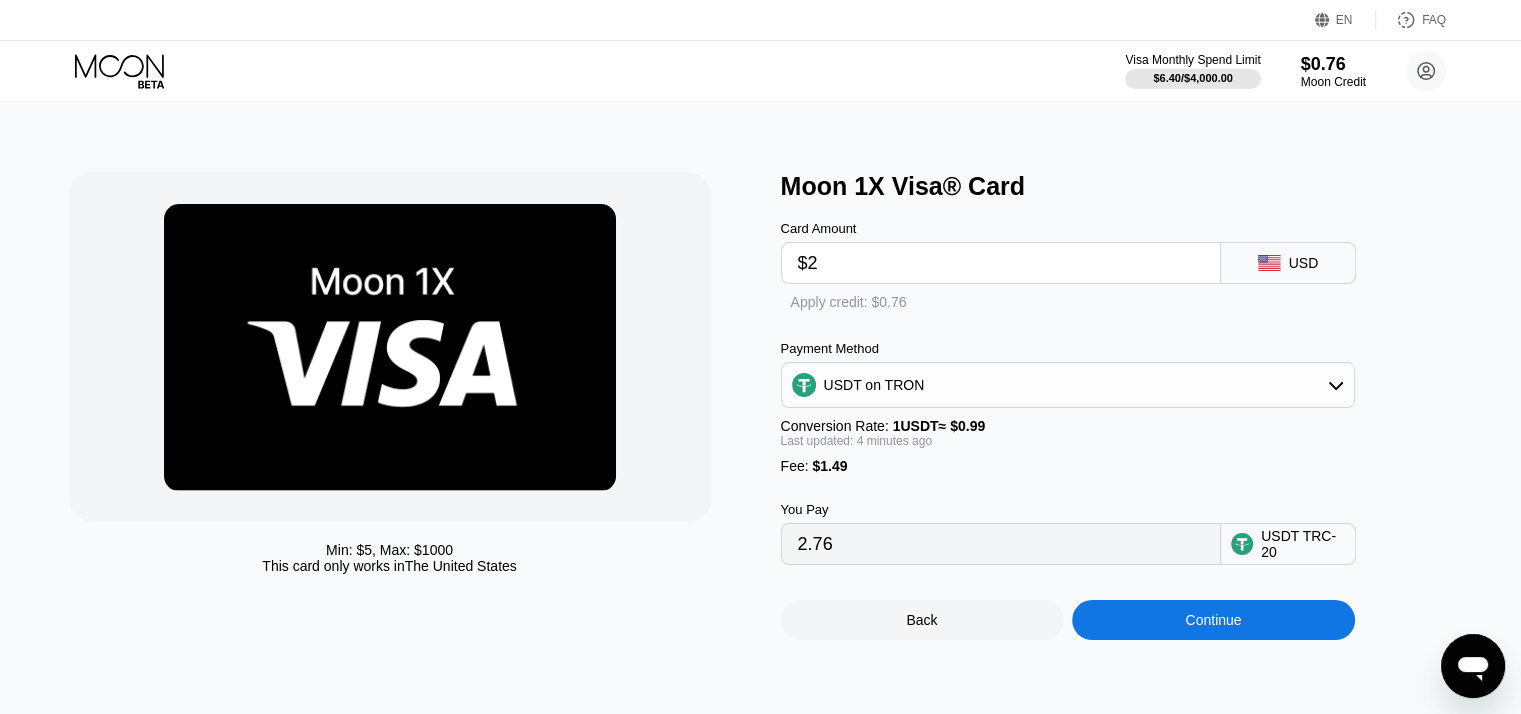 type on "$23" 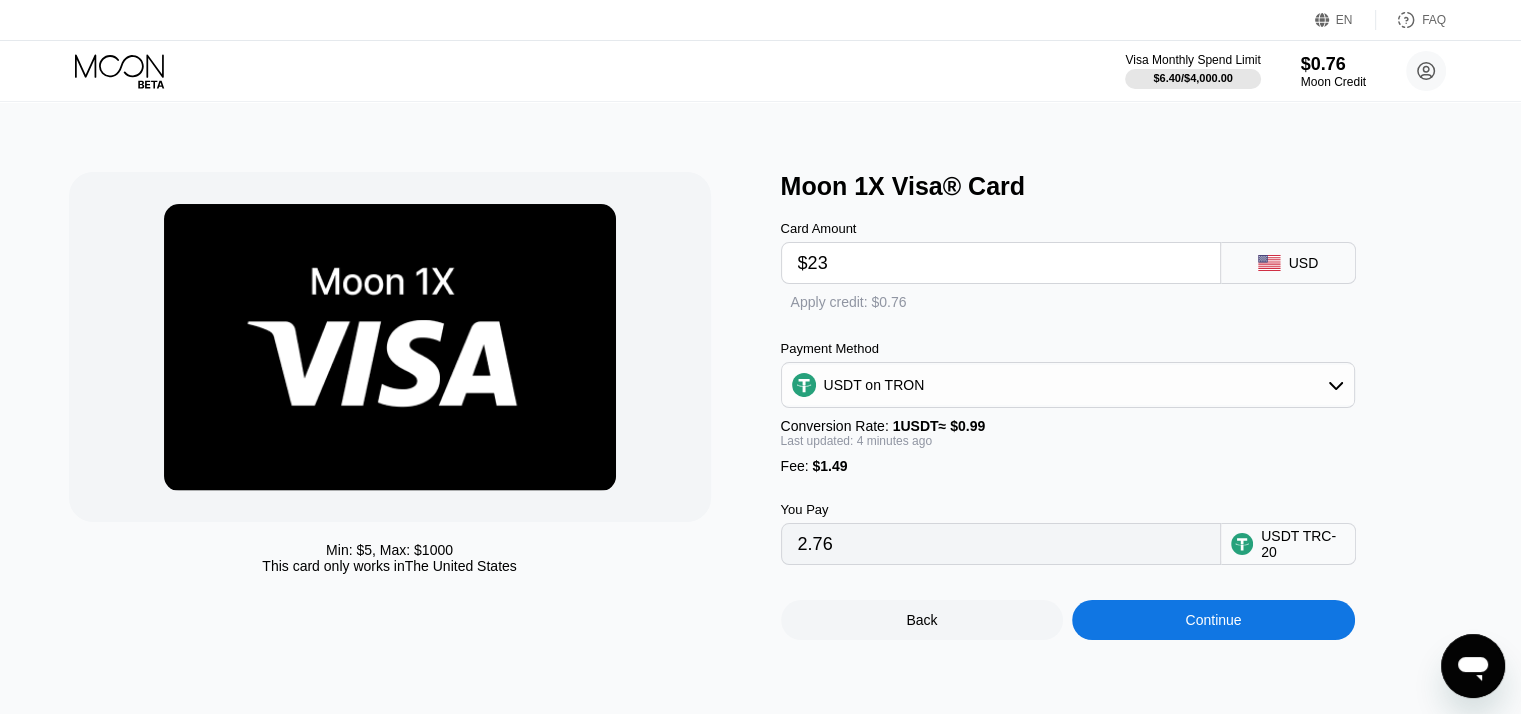 type on "23.97" 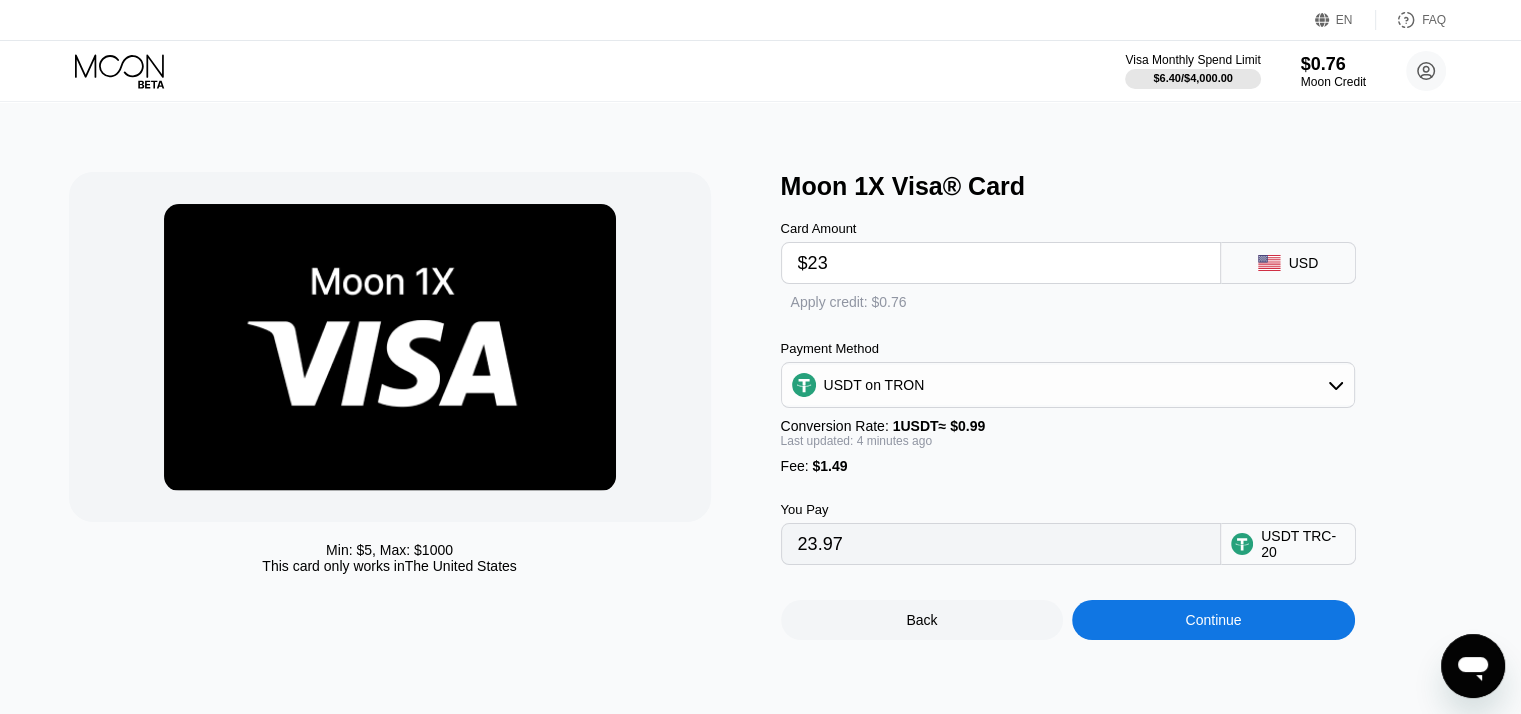 click on "Continue" at bounding box center (1213, 620) 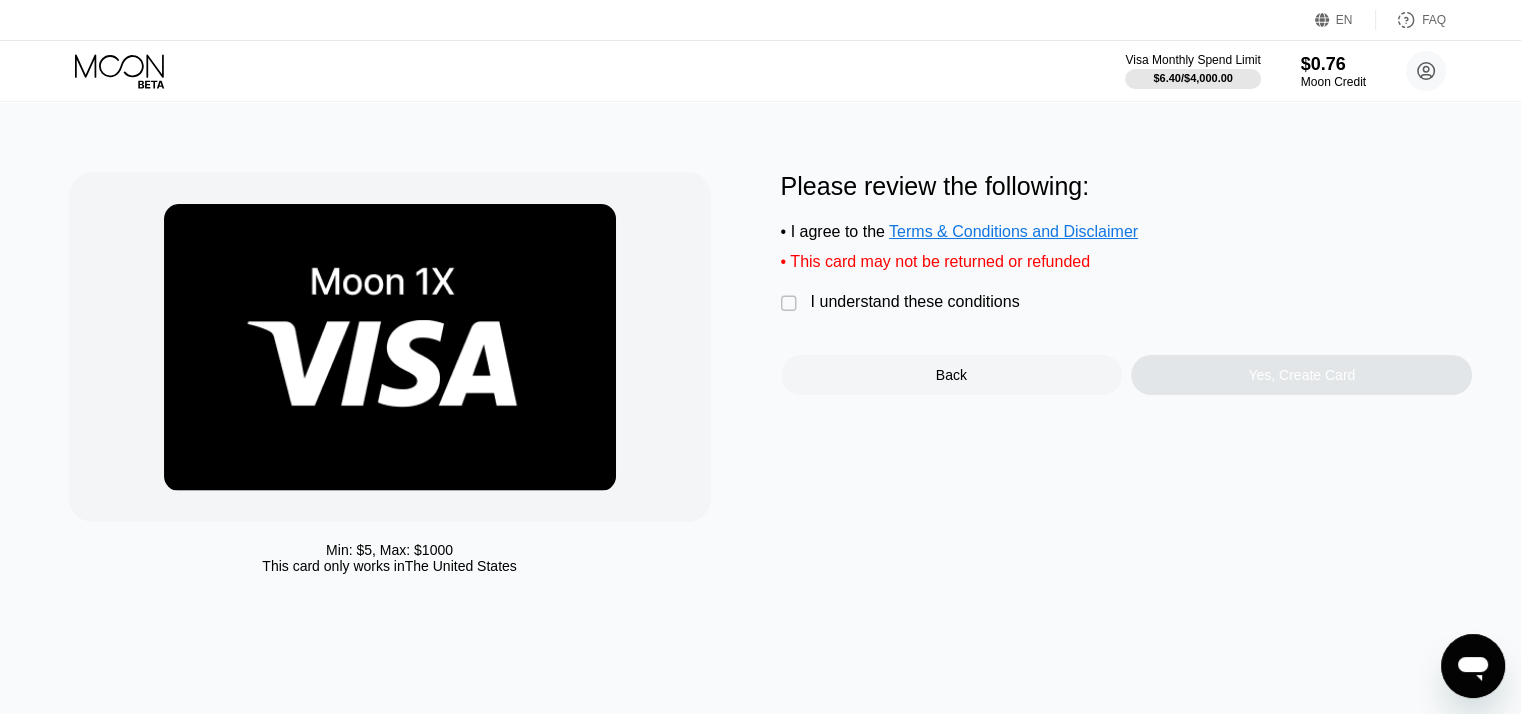 click on "I understand these conditions" at bounding box center [915, 302] 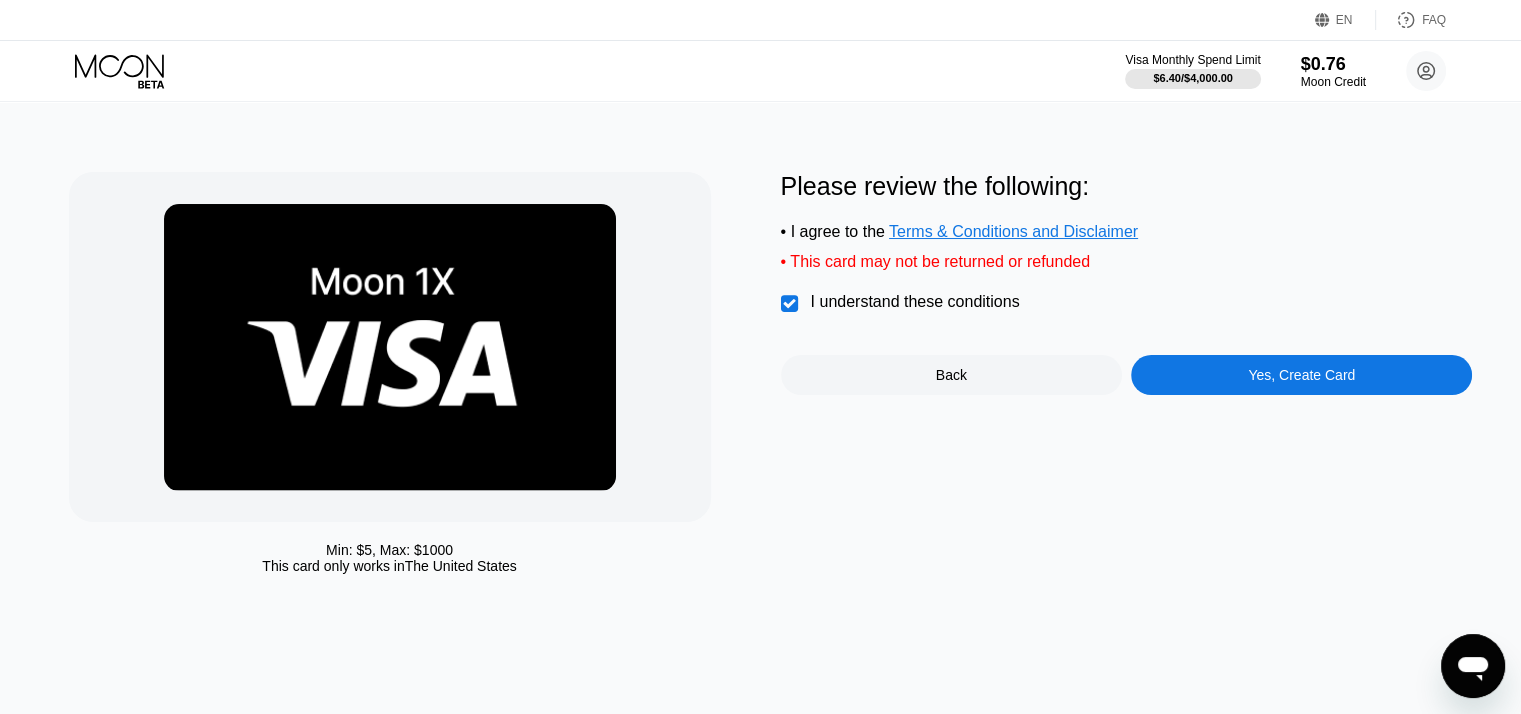 click on "Yes, Create Card" at bounding box center [1301, 375] 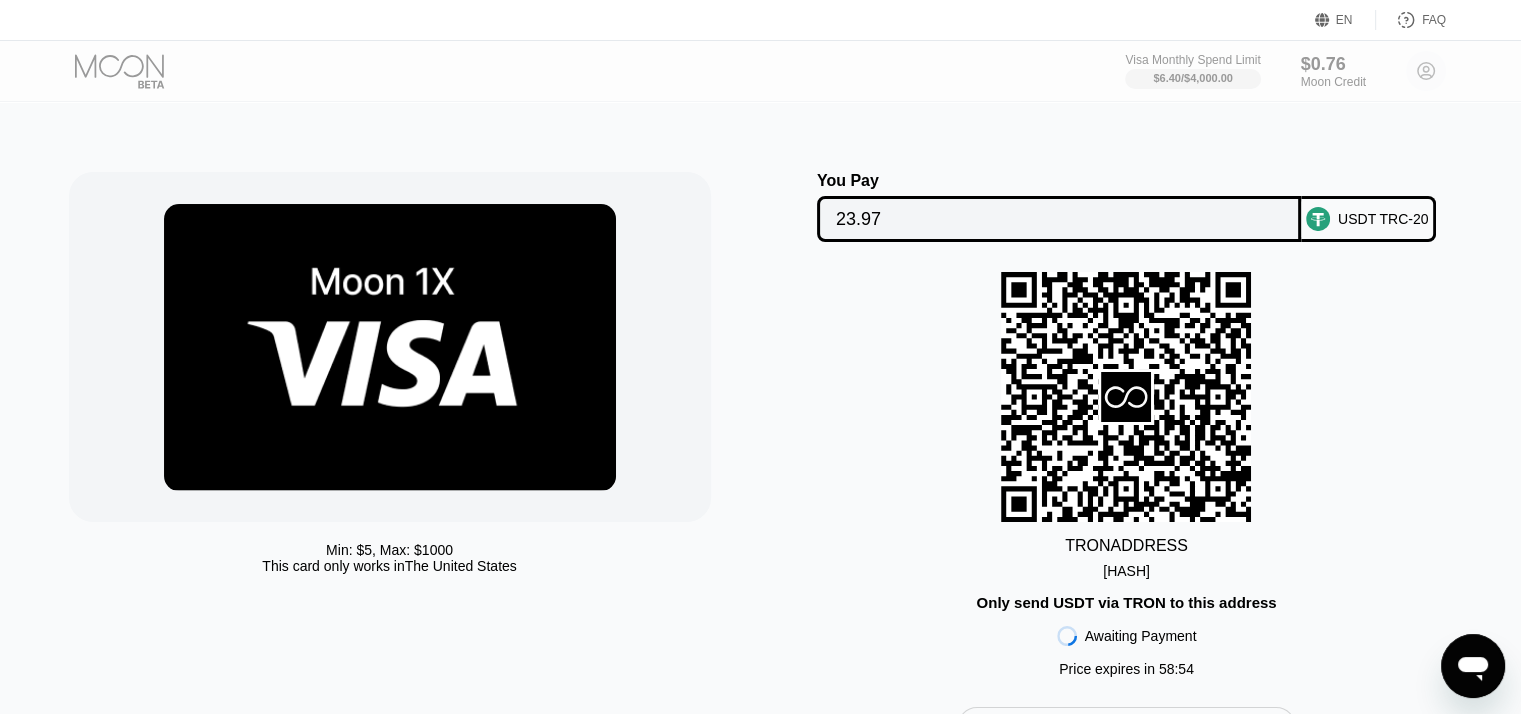 click on "Only send USDT via TRON to this address" at bounding box center [1126, 602] 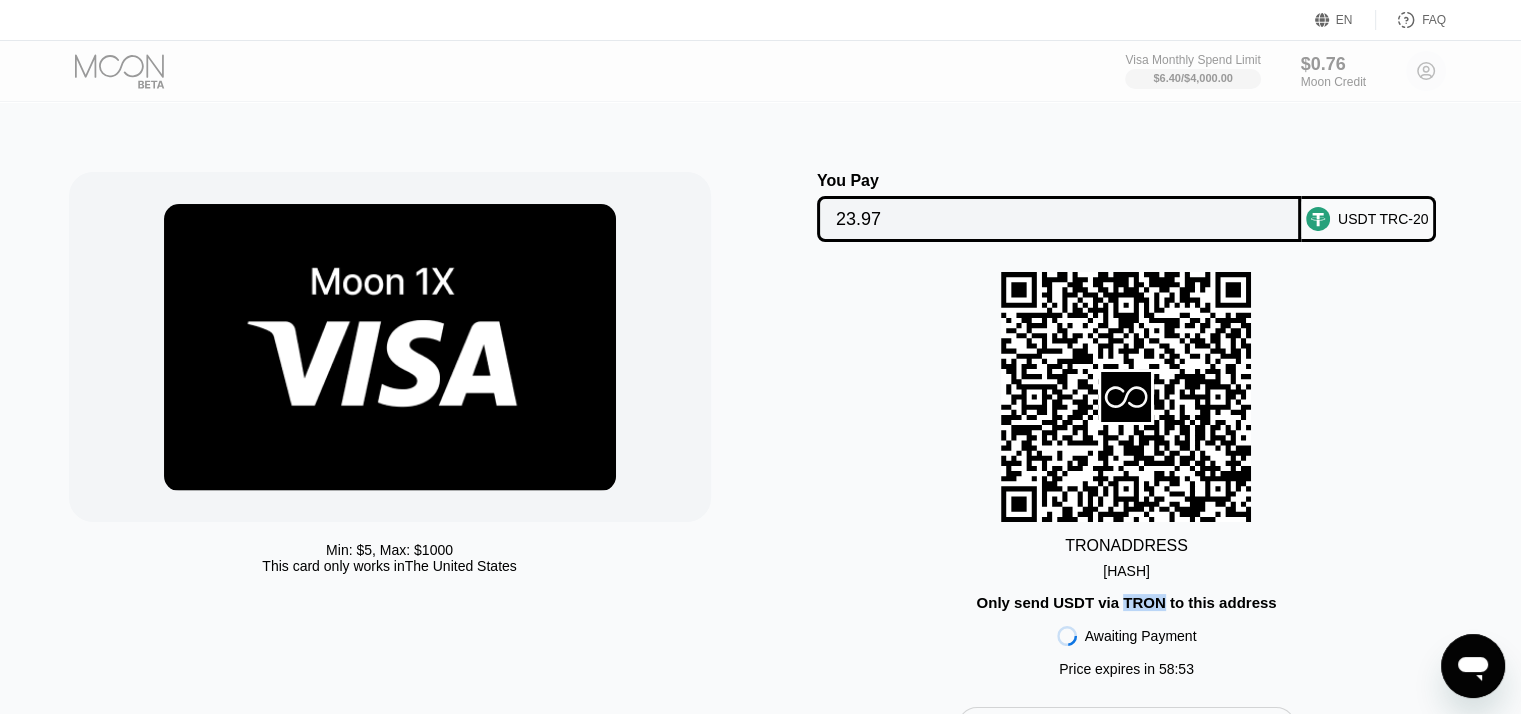 click on "TRON  ADDRESS TGranVVB23r1FV6...aG9MtXEDxjUXBke Only send USDT via TRON to this address Awaiting Payment Price expires in   58 : 53" at bounding box center [1127, 479] 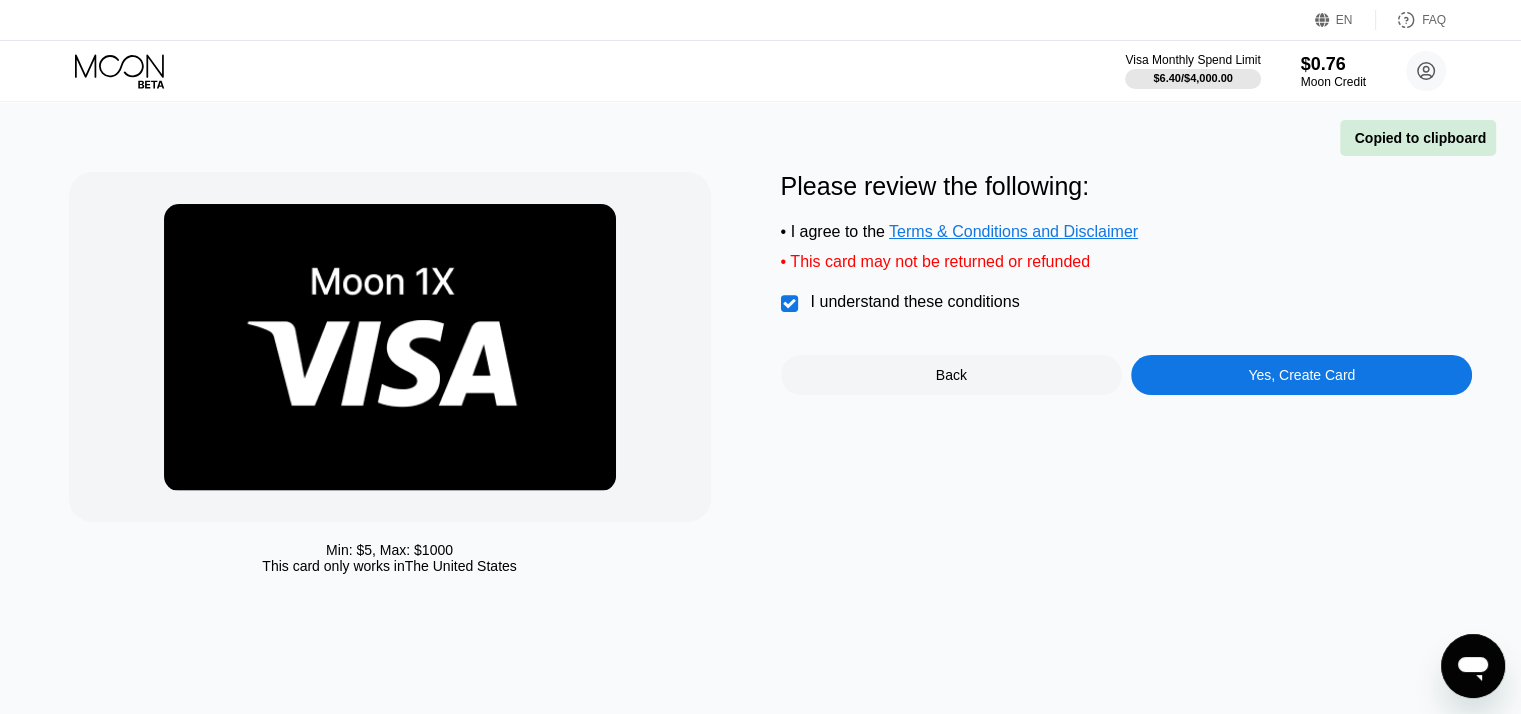 click on "Back" at bounding box center (951, 375) 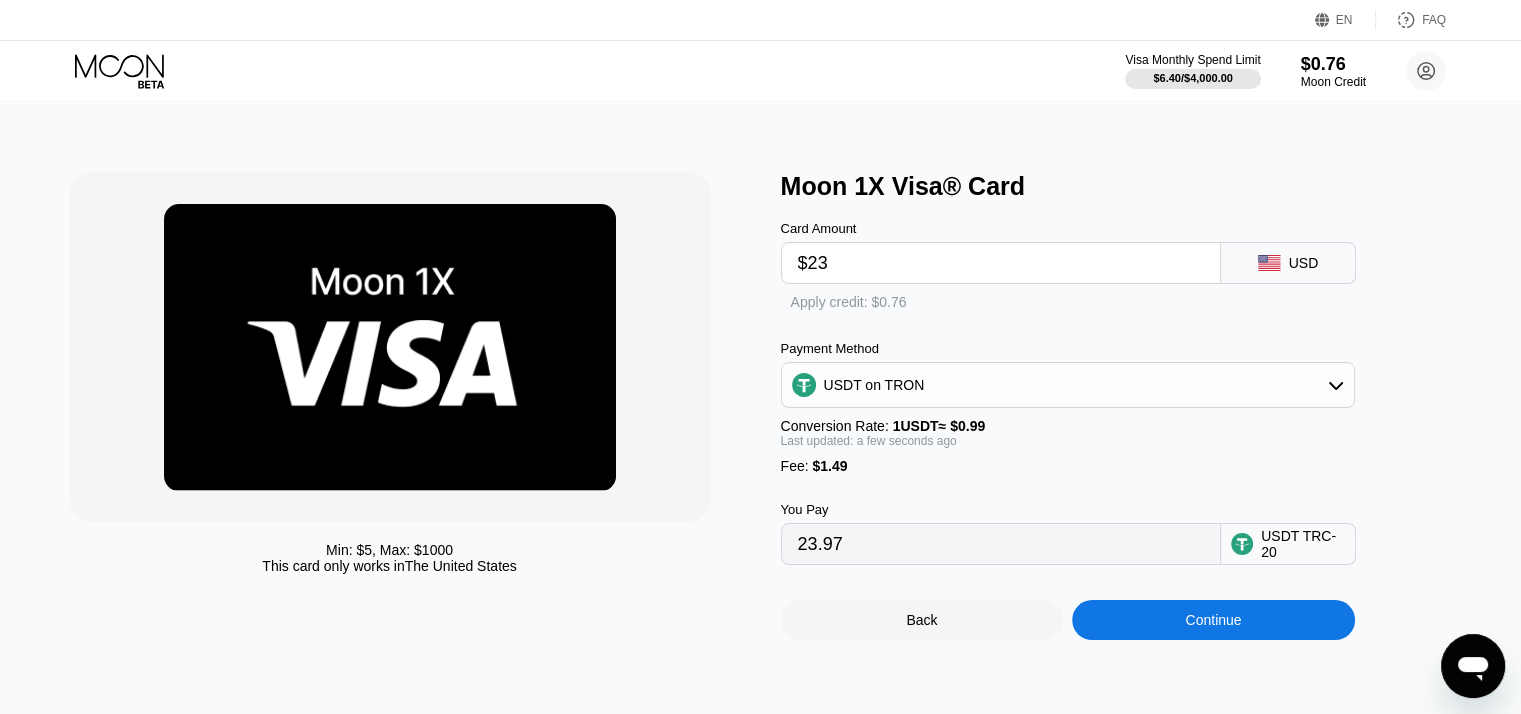 click on "$23" at bounding box center [1001, 263] 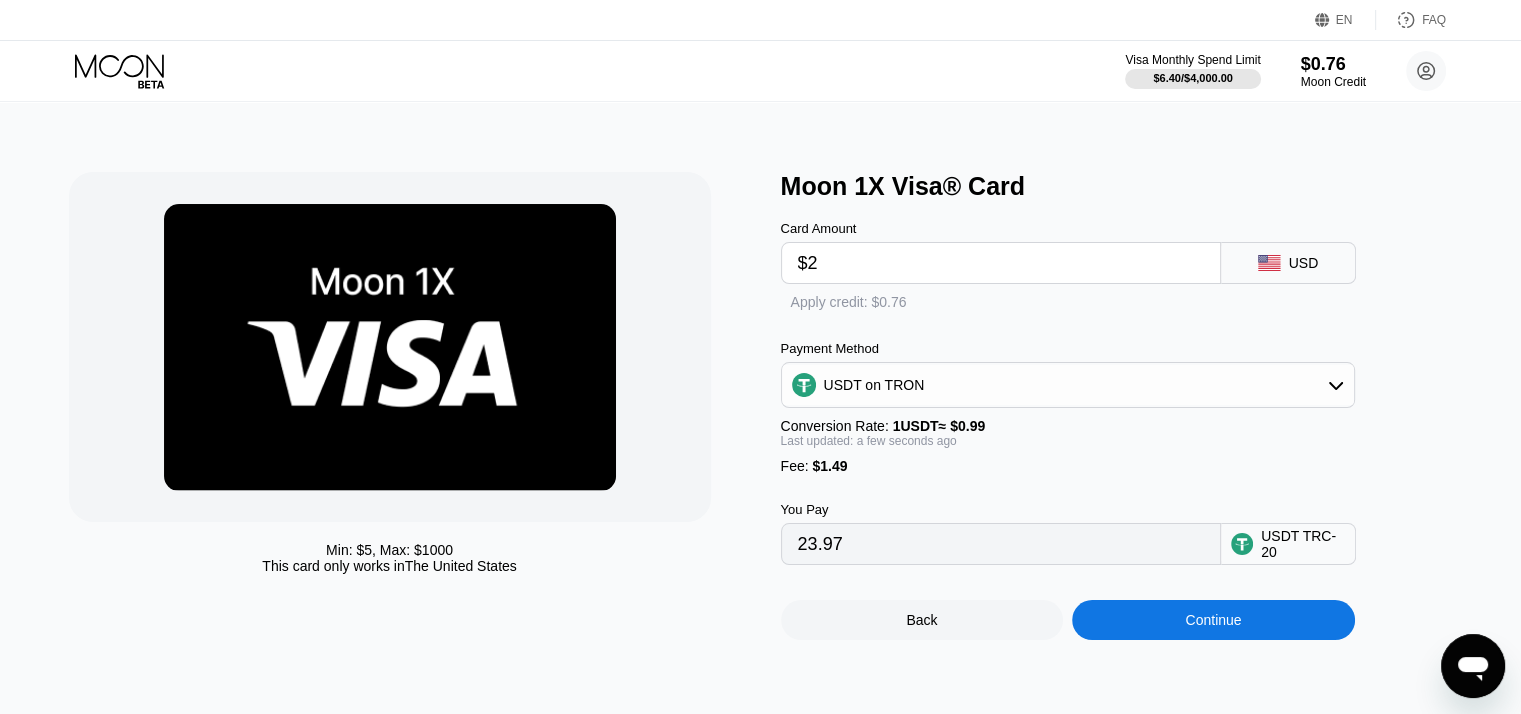 type on "2.76" 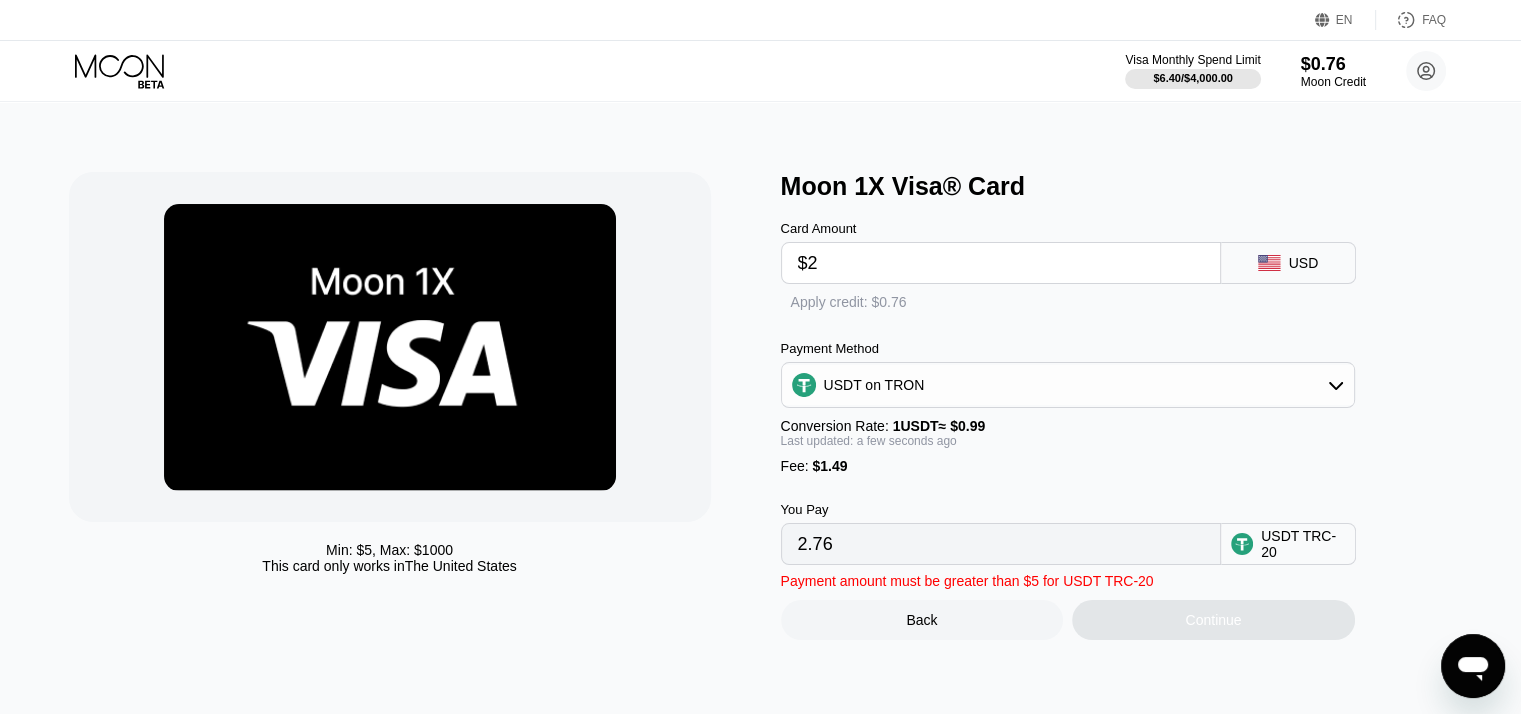 type on "$22" 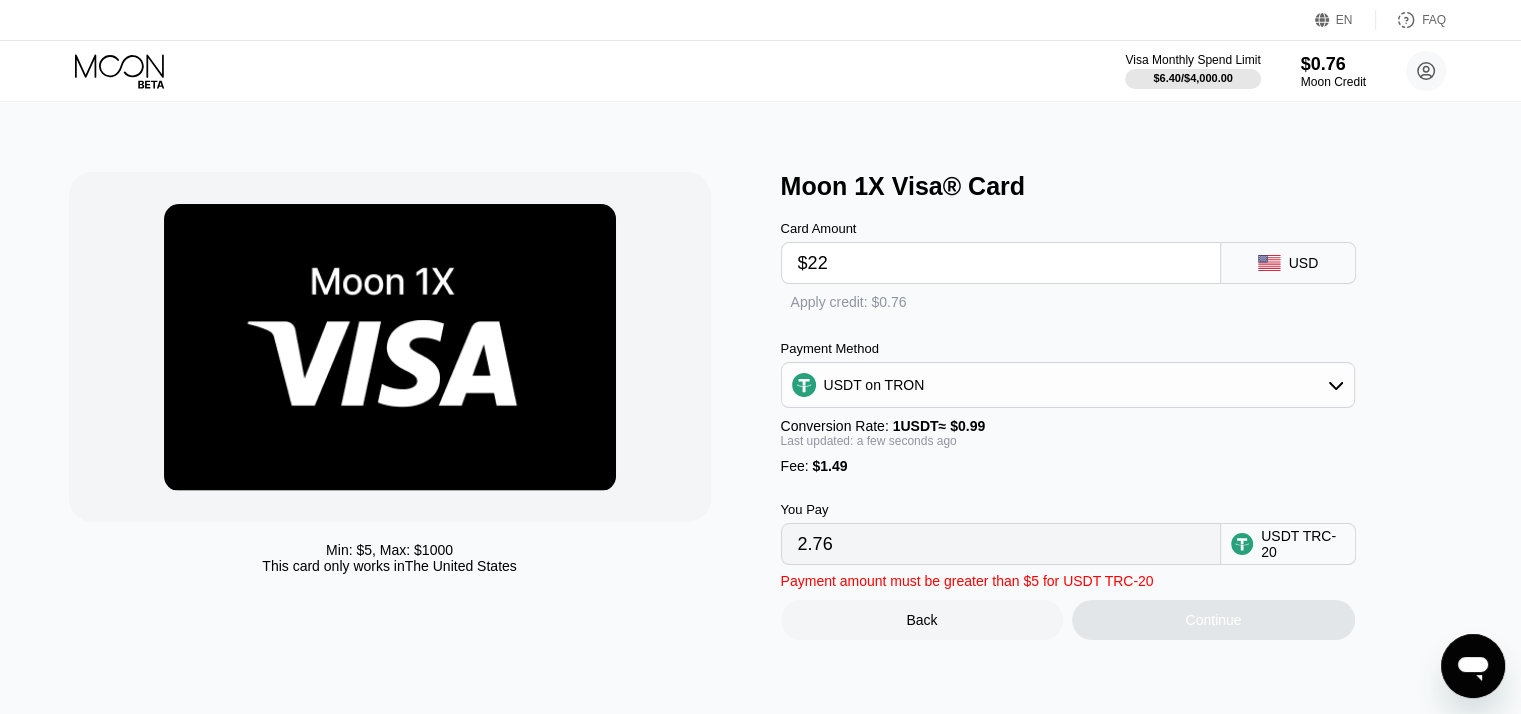 type on "22.96" 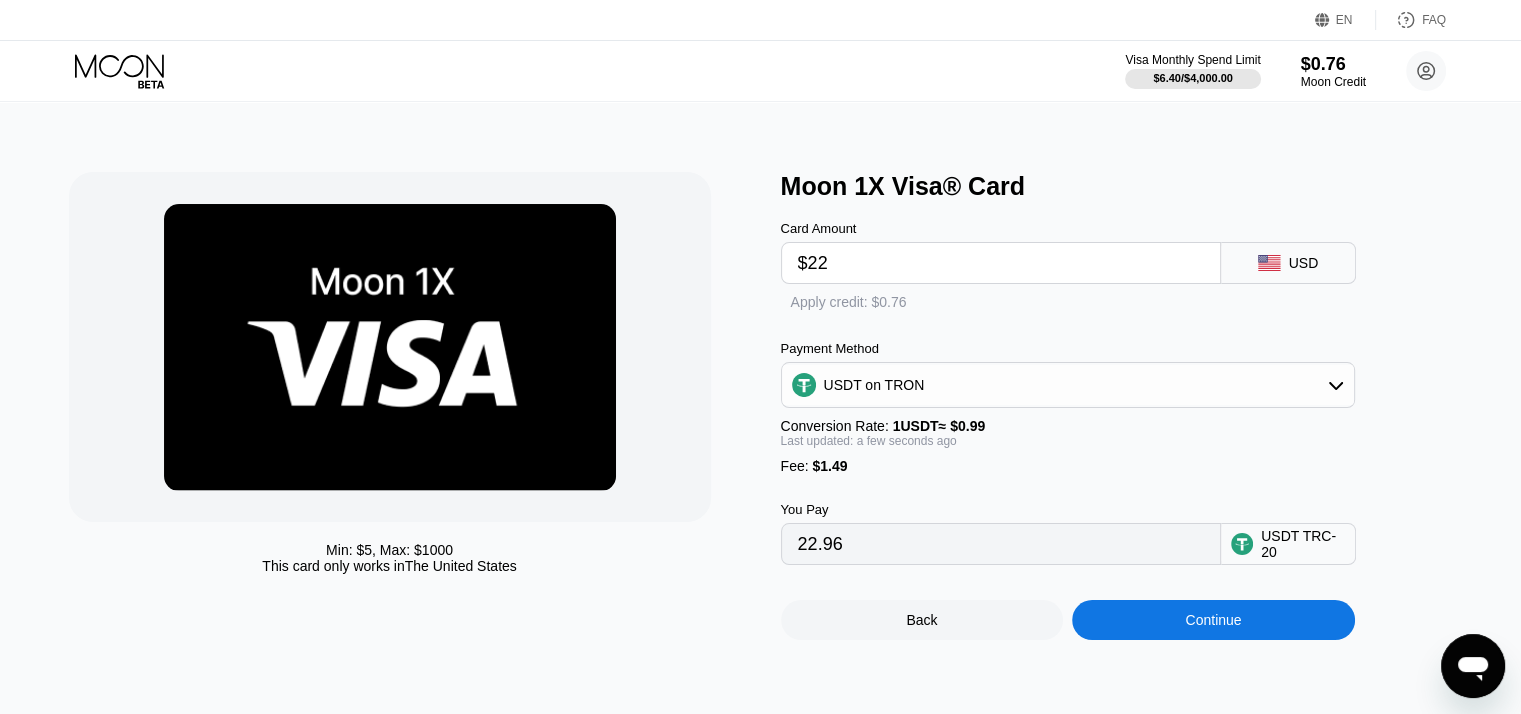 type on "$2" 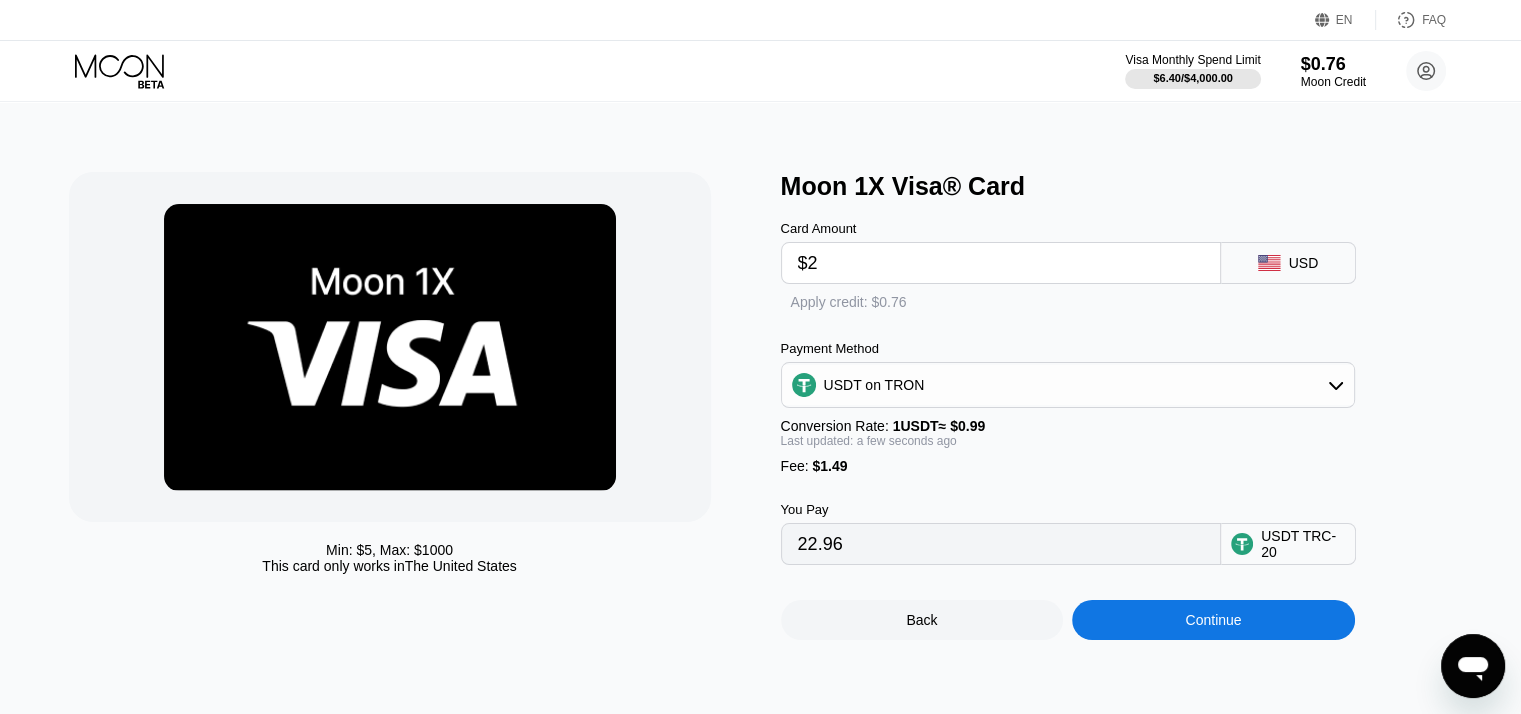 type on "2.76" 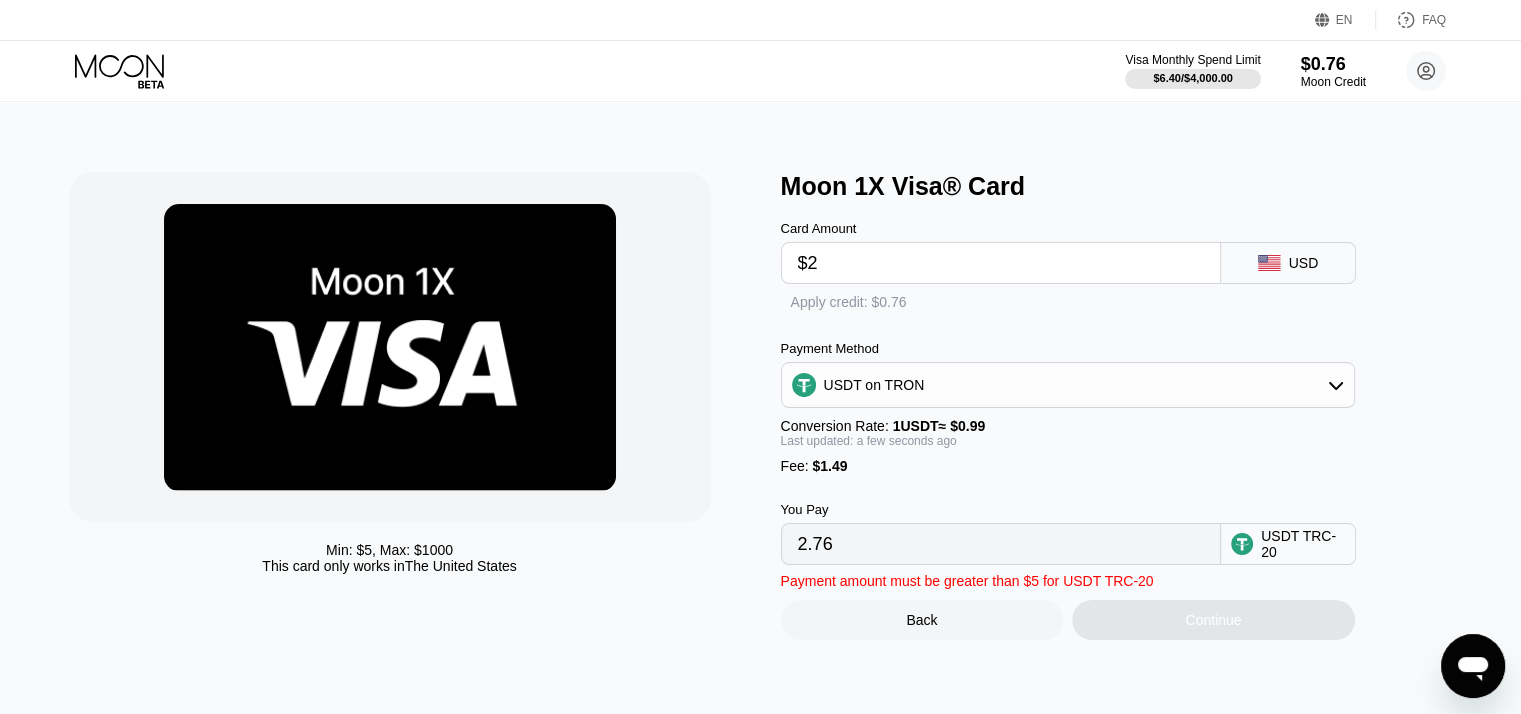 type on "$21" 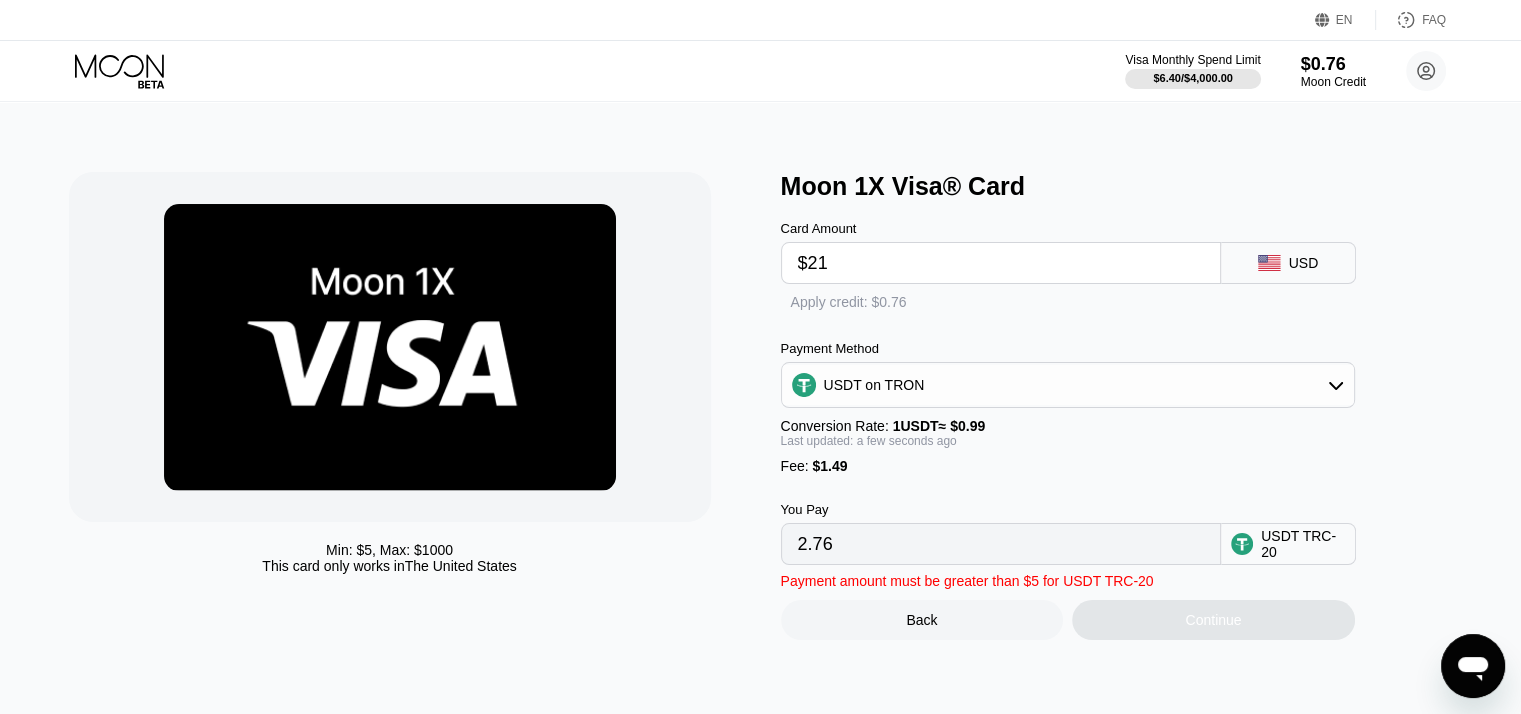 type on "21.95" 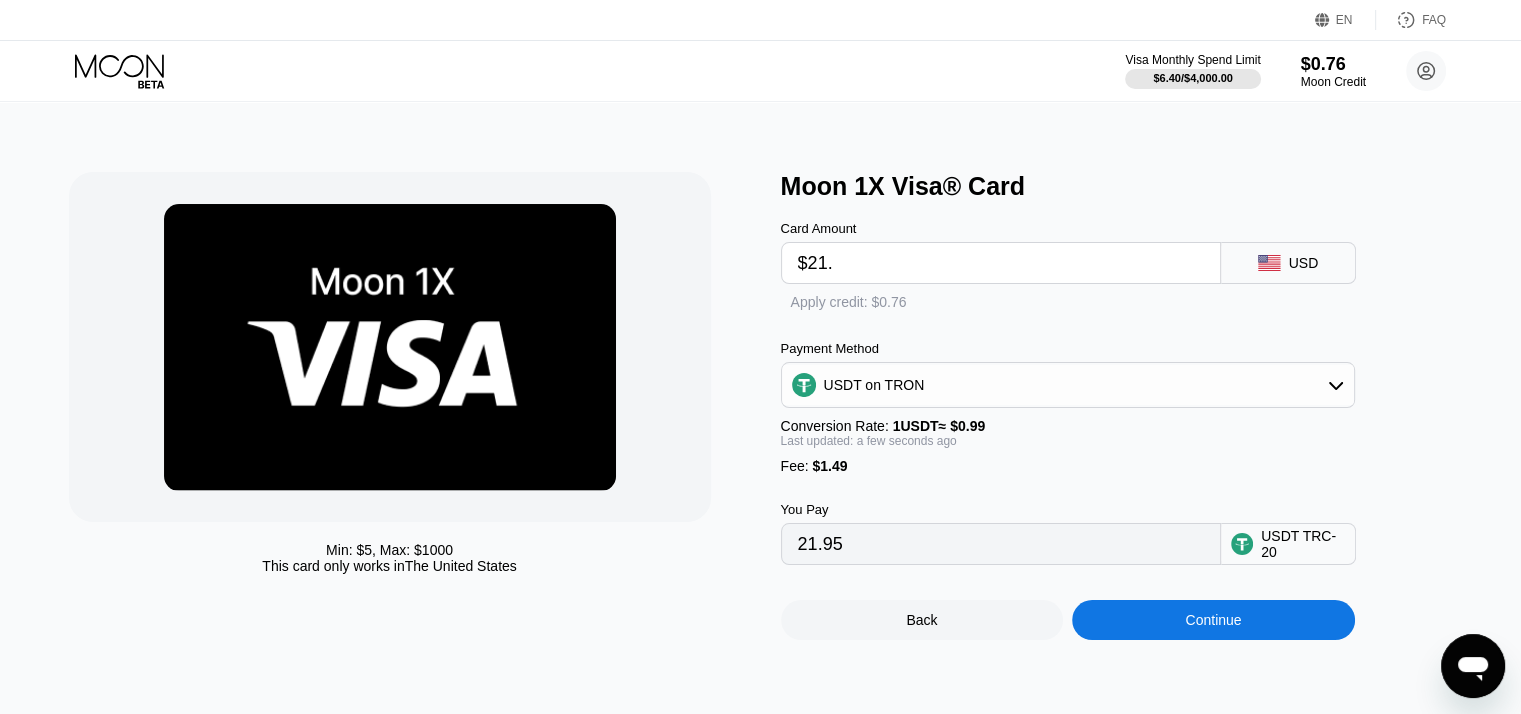 type on "$21.5" 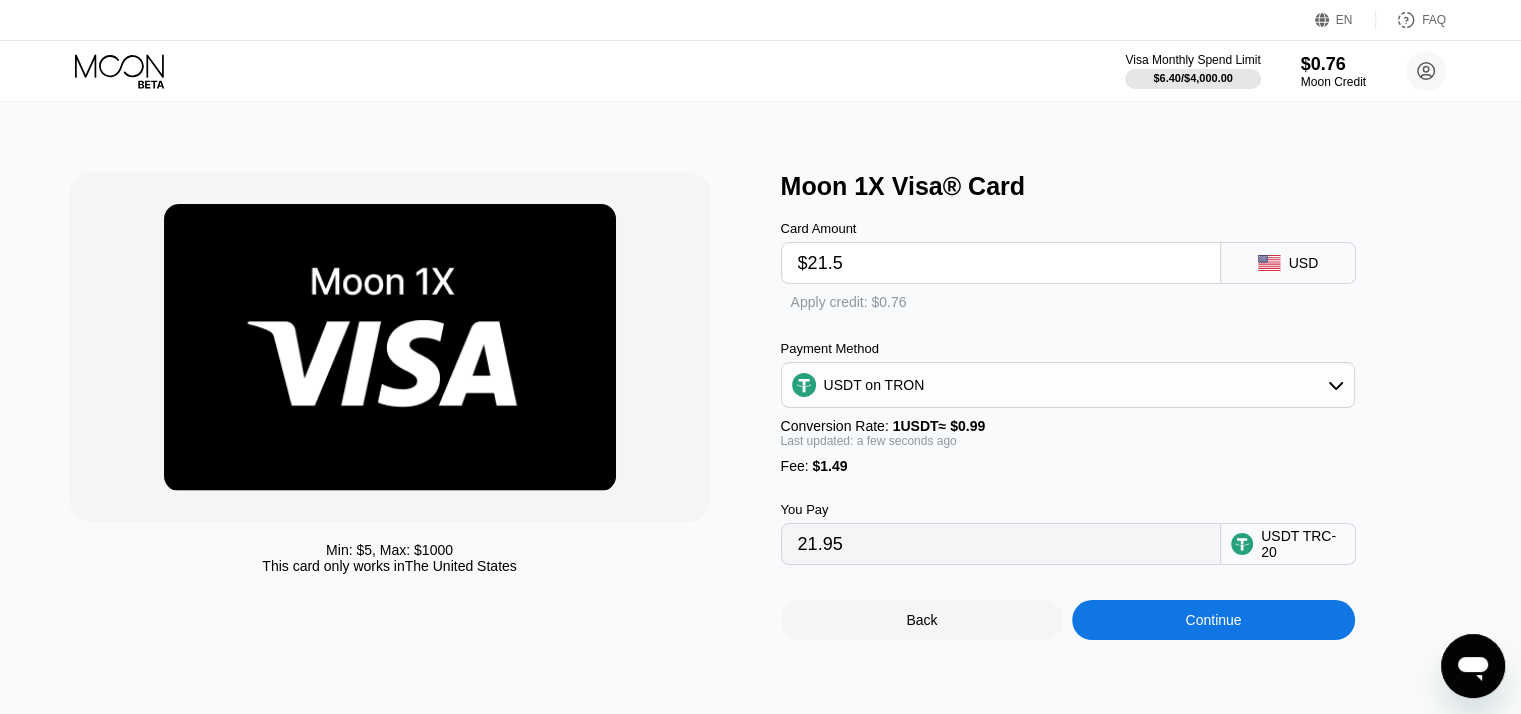 type on "22.45" 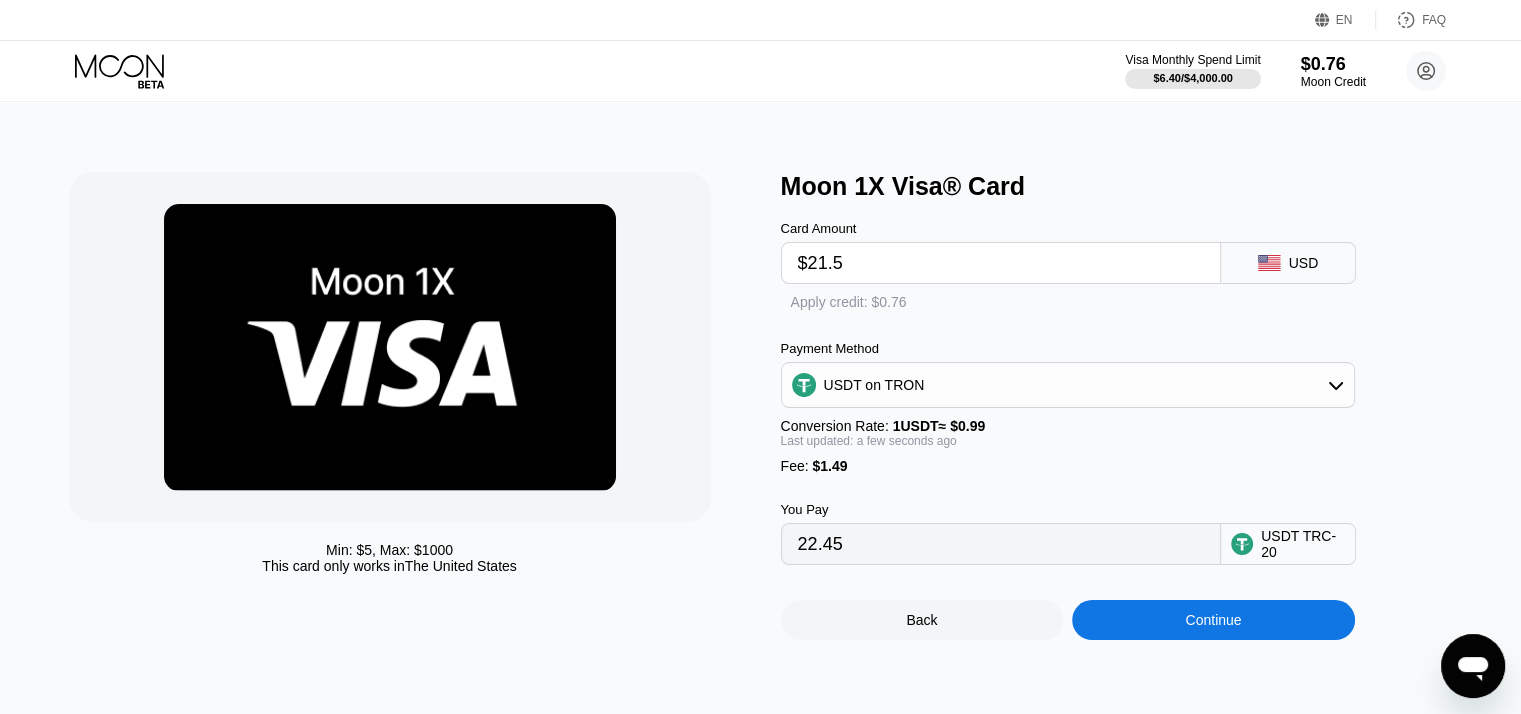 type on "$21." 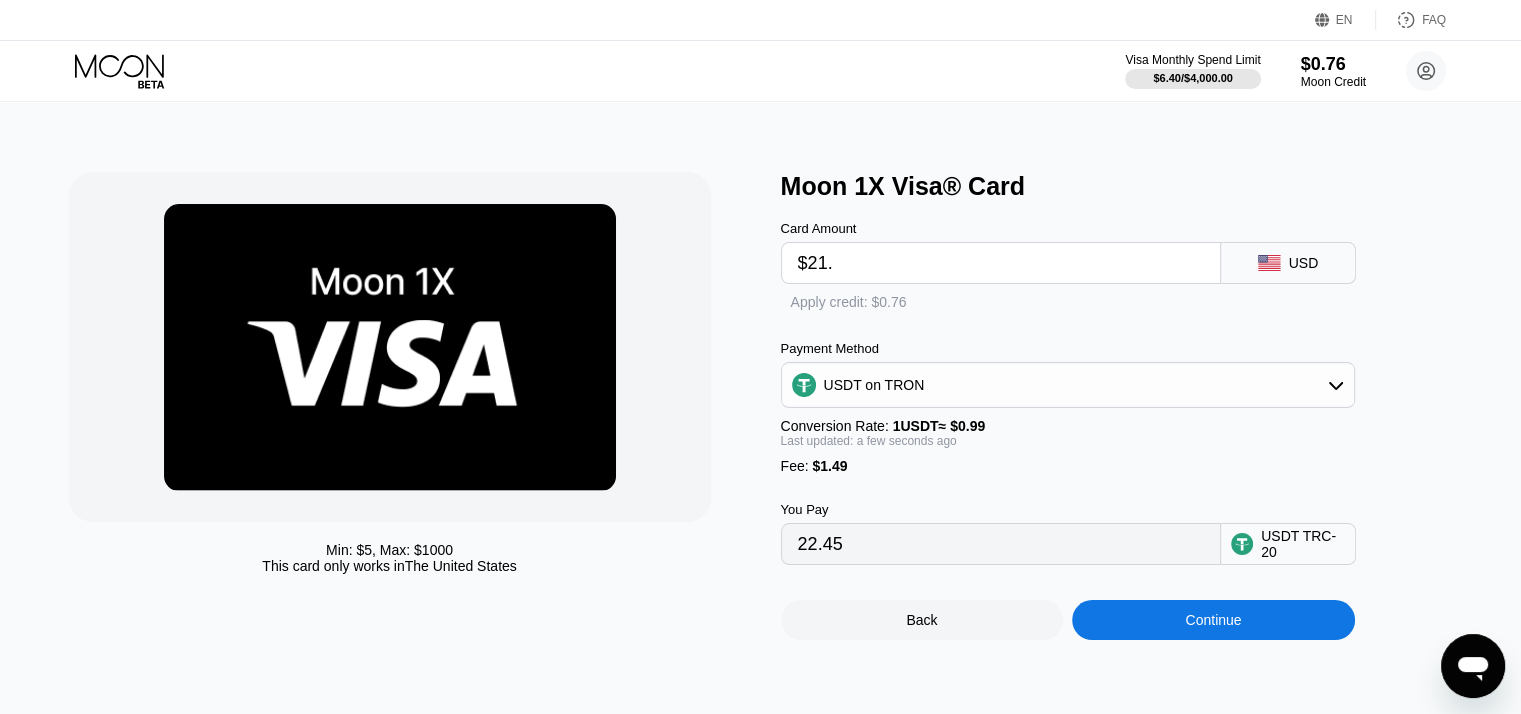type on "21.95" 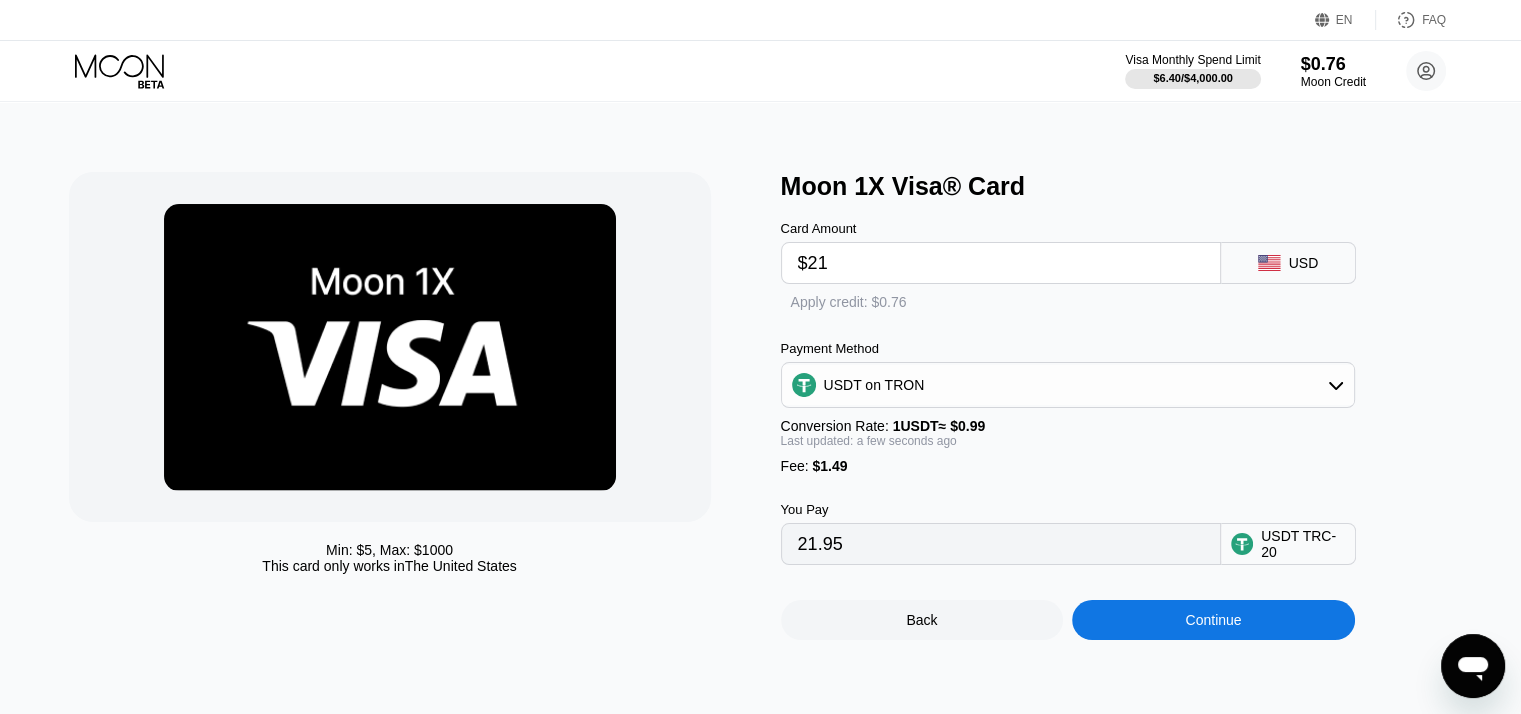 type on "$2" 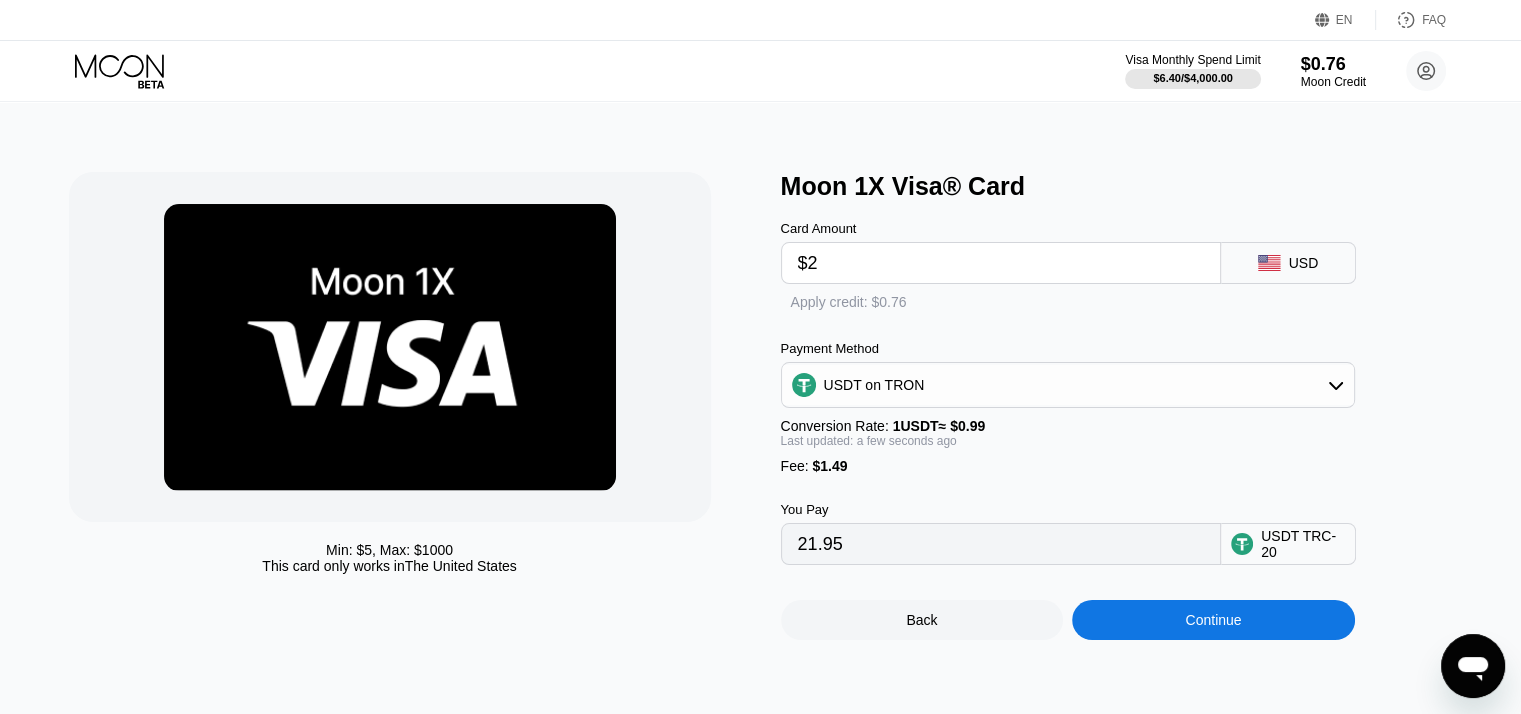 type on "2.76" 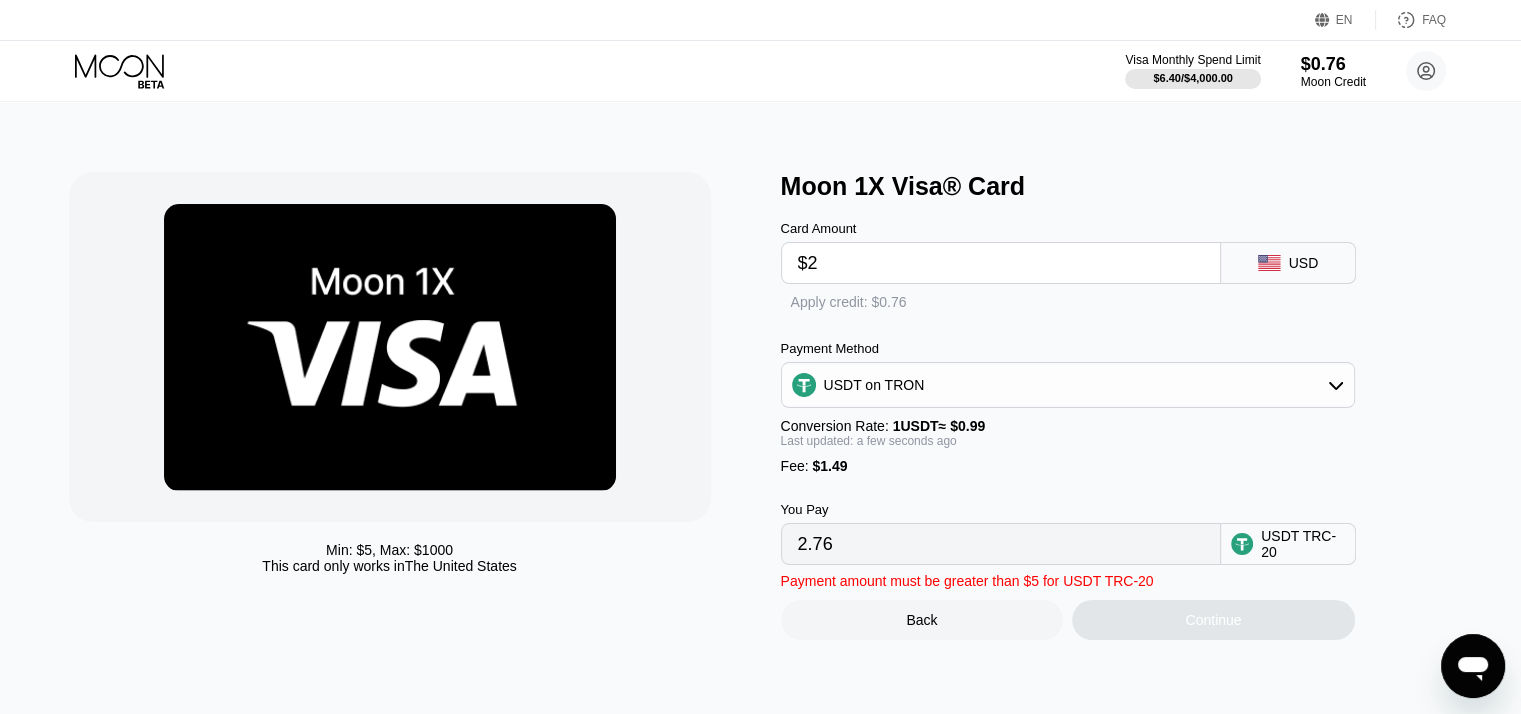 type on "$22" 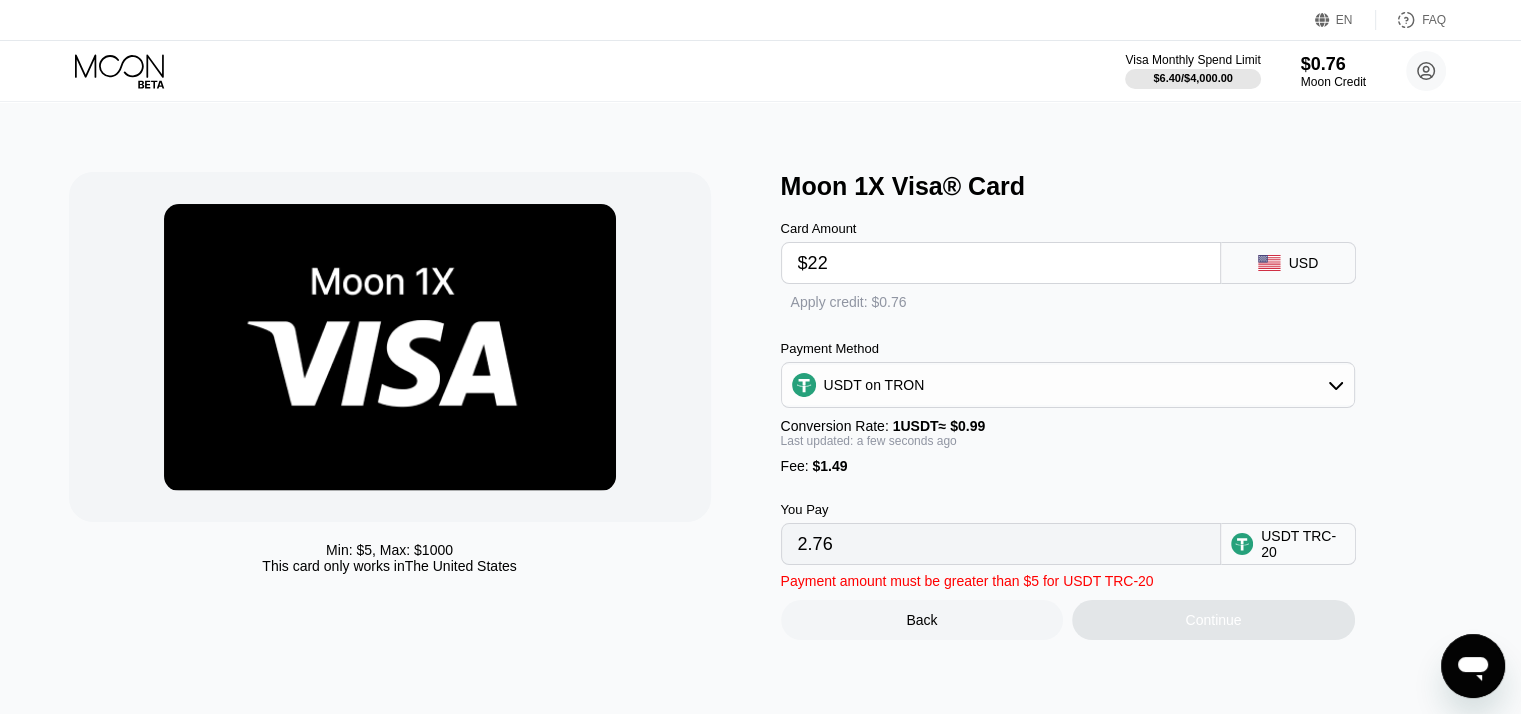 type on "22.96" 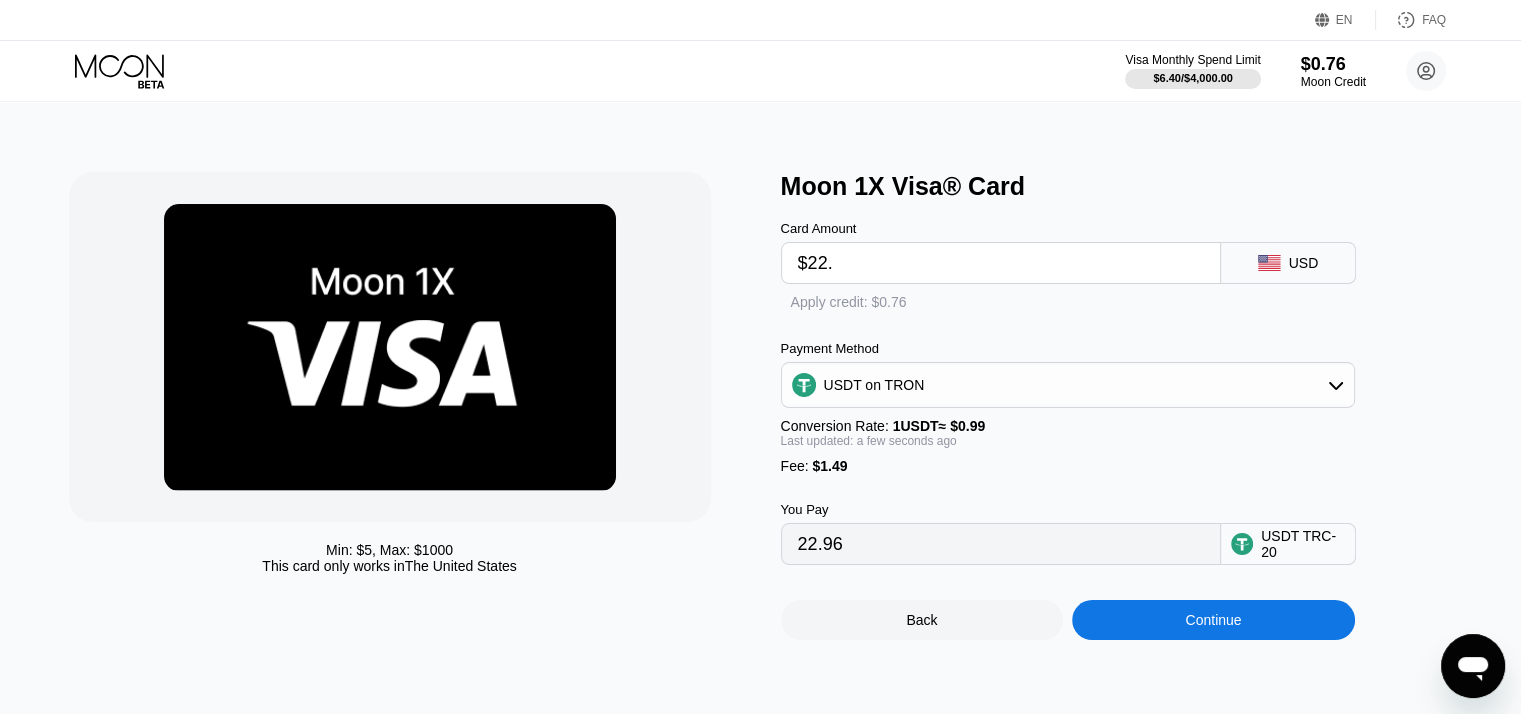type on "$22.5" 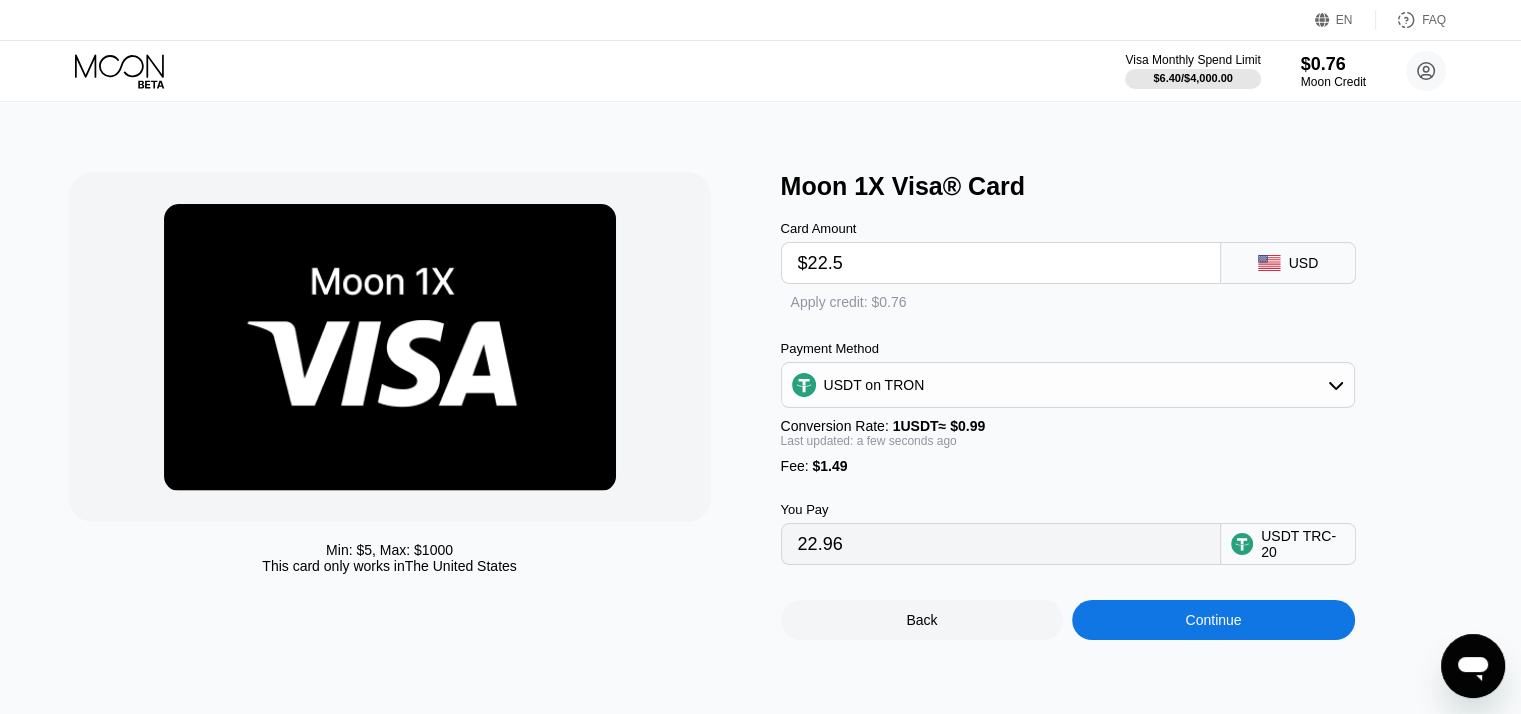 type on "23.46" 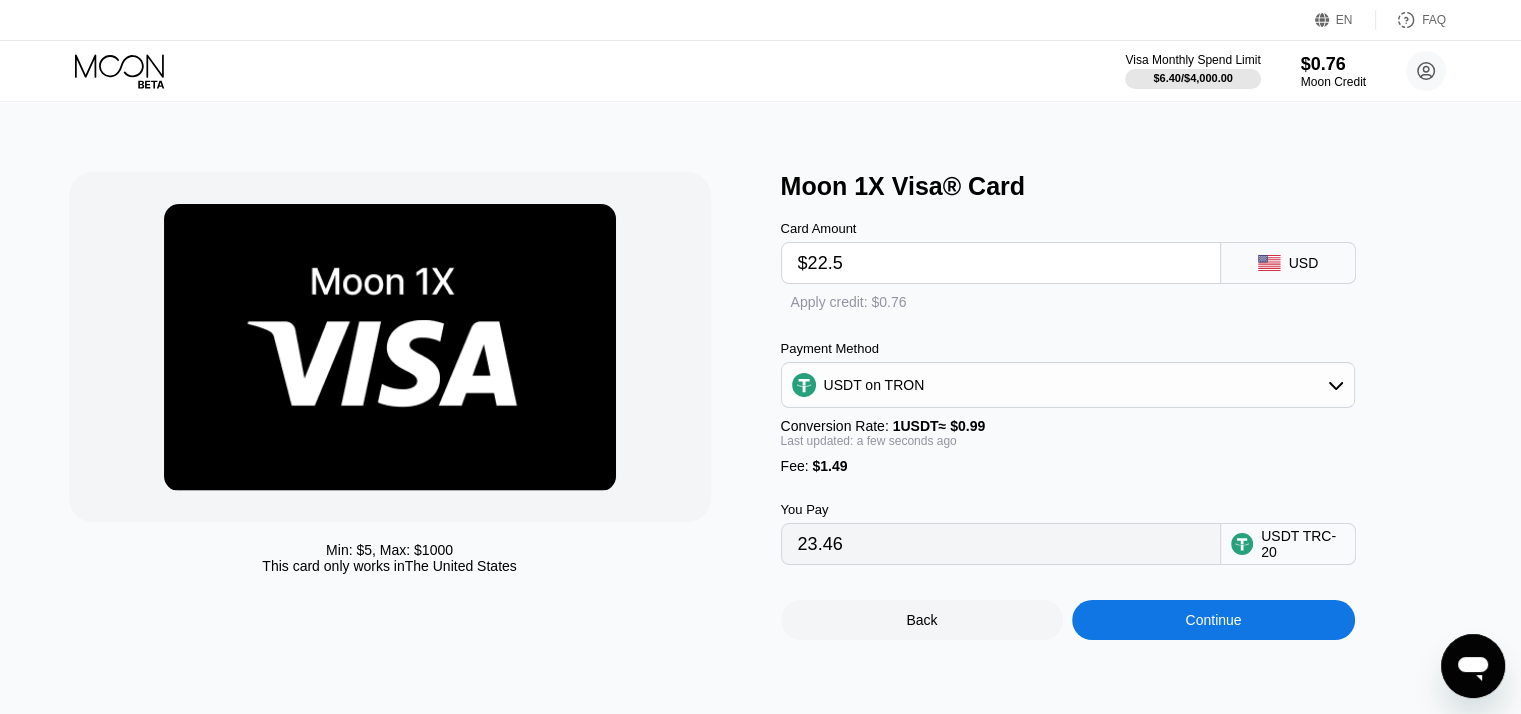 type on "$22.5" 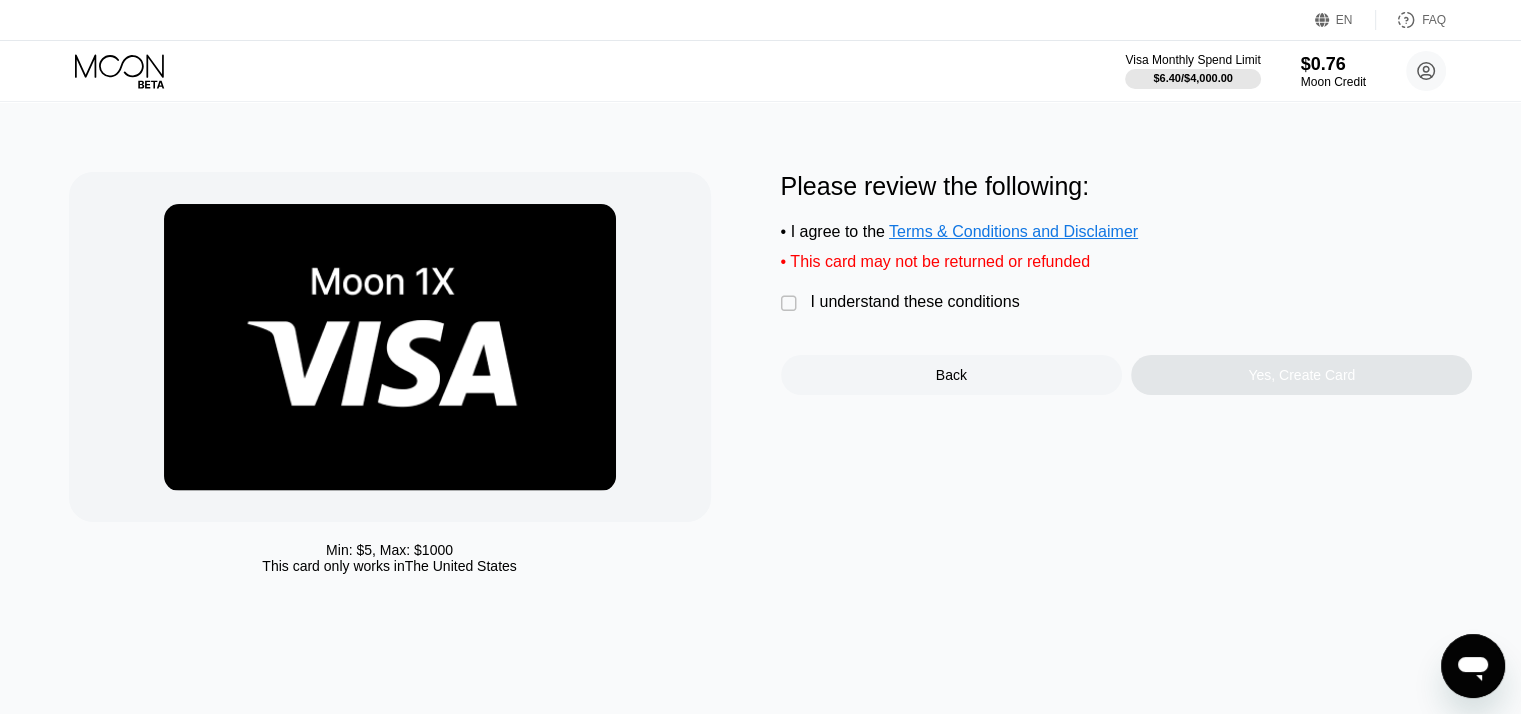 click on "I understand these conditions" at bounding box center [915, 302] 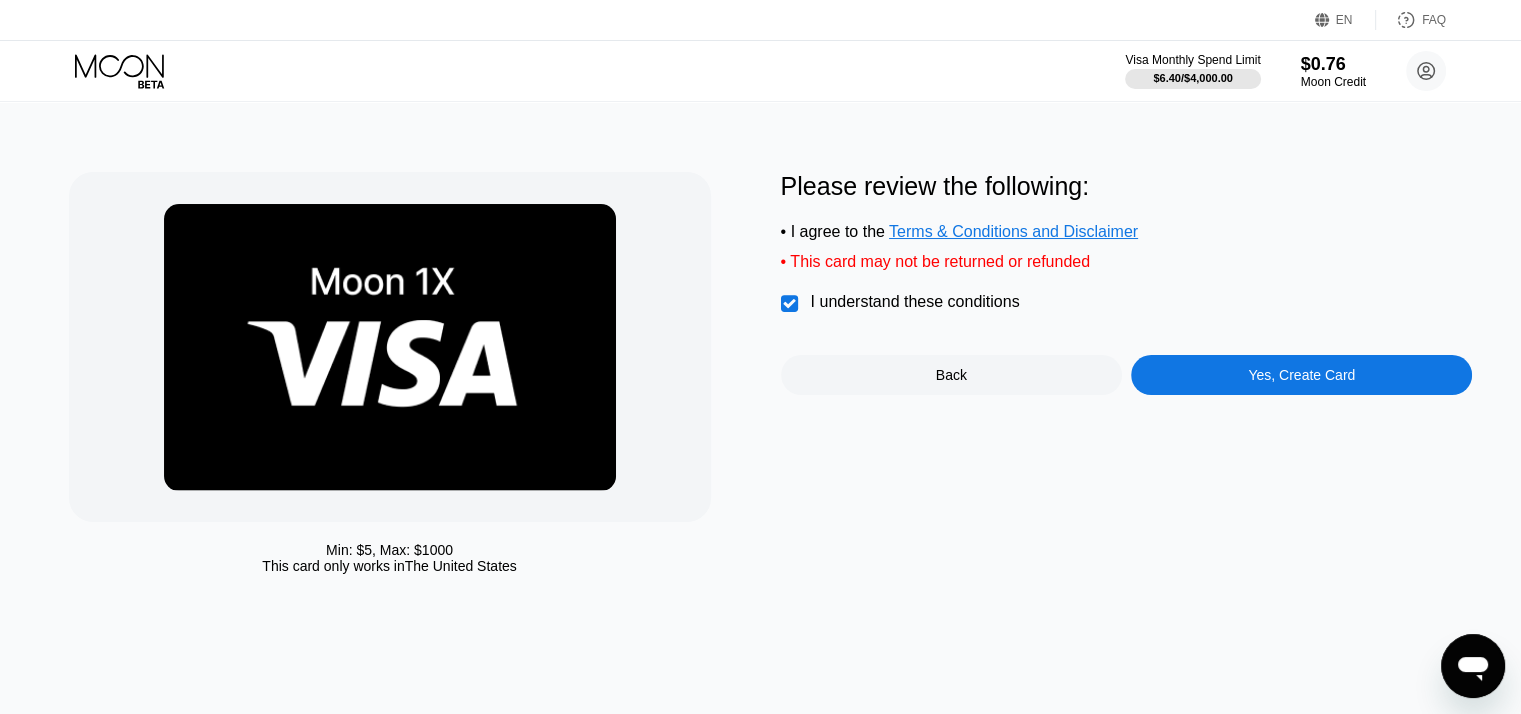 click on "Yes, Create Card" at bounding box center (1301, 375) 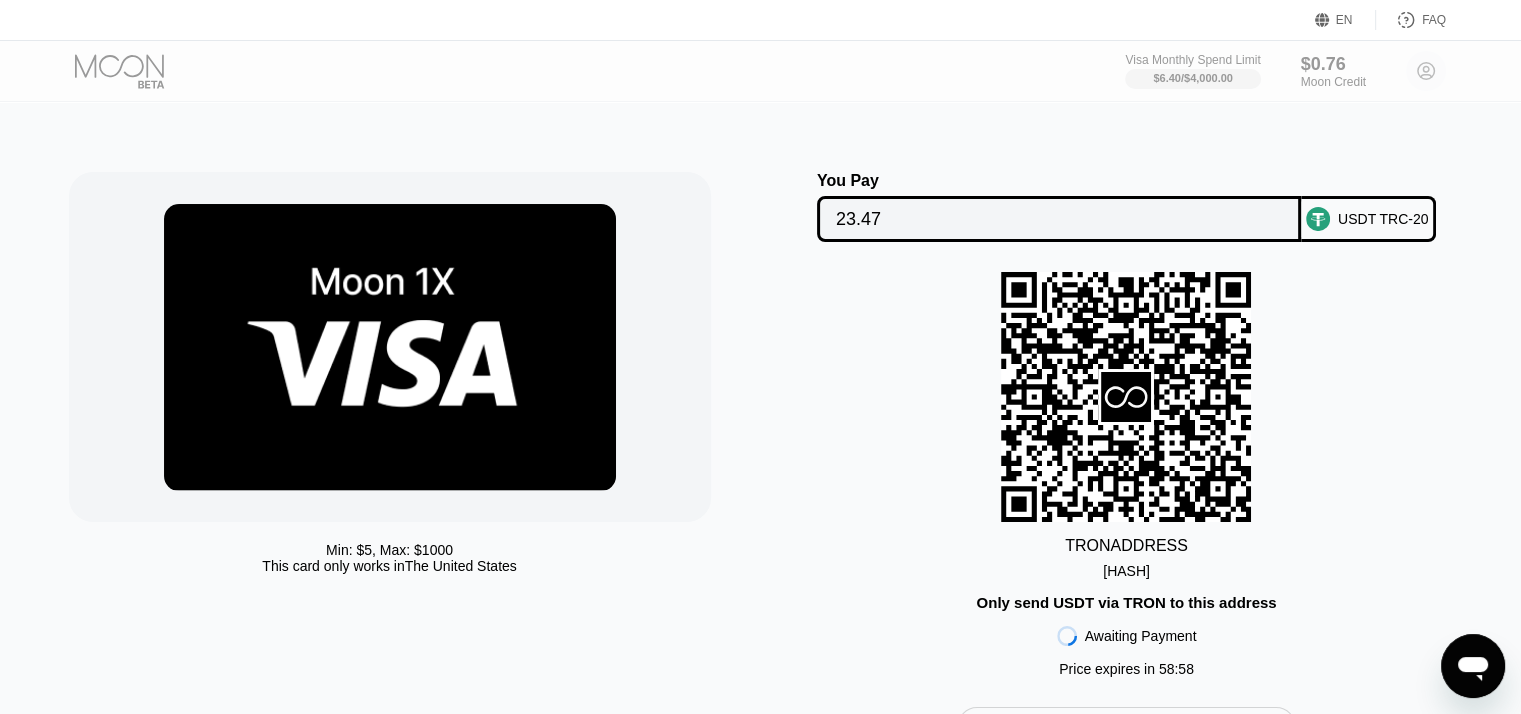 click on "TRHg7LN5EEnriL9...PApUGhDvZCyW46i" at bounding box center [1126, 571] 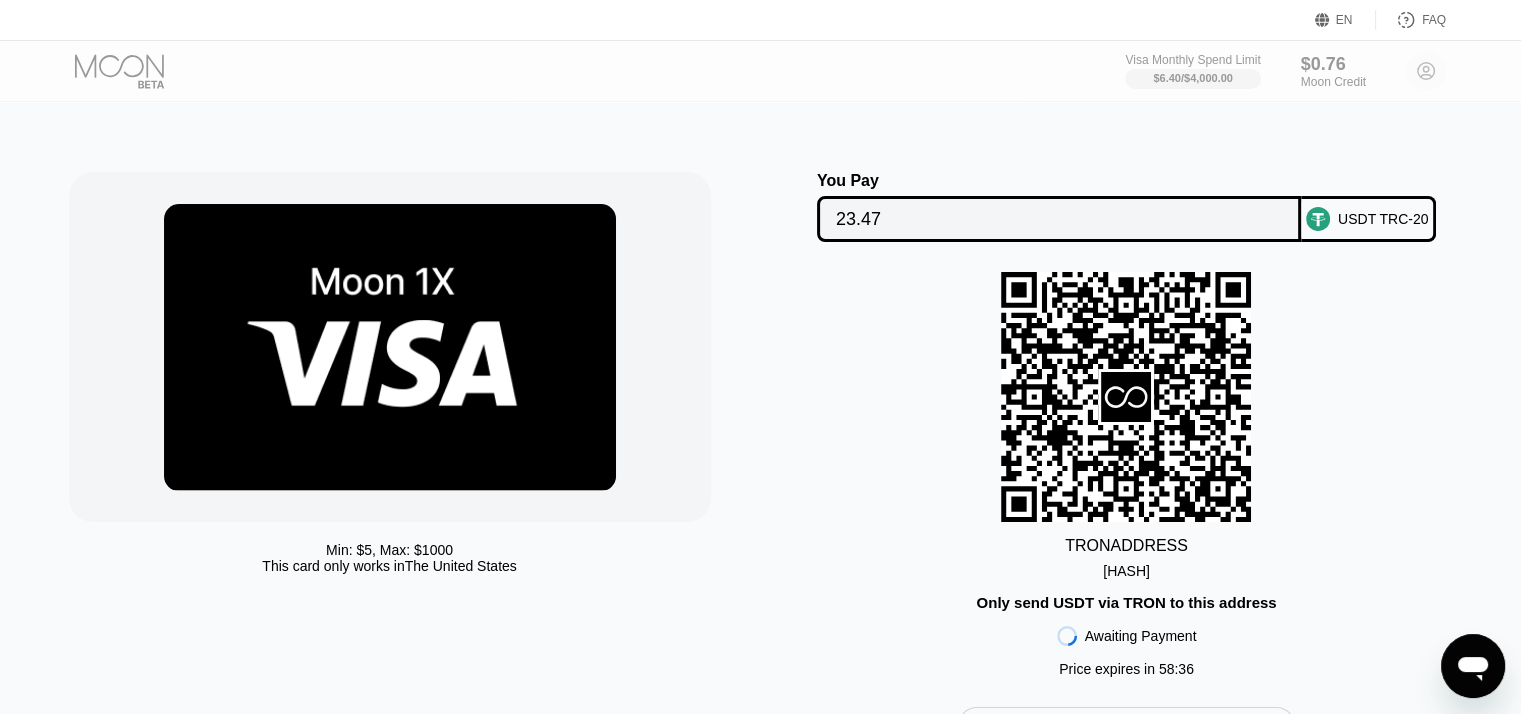 click on "TRHg7LN5EEnriL9...PApUGhDvZCyW46i" at bounding box center (1126, 571) 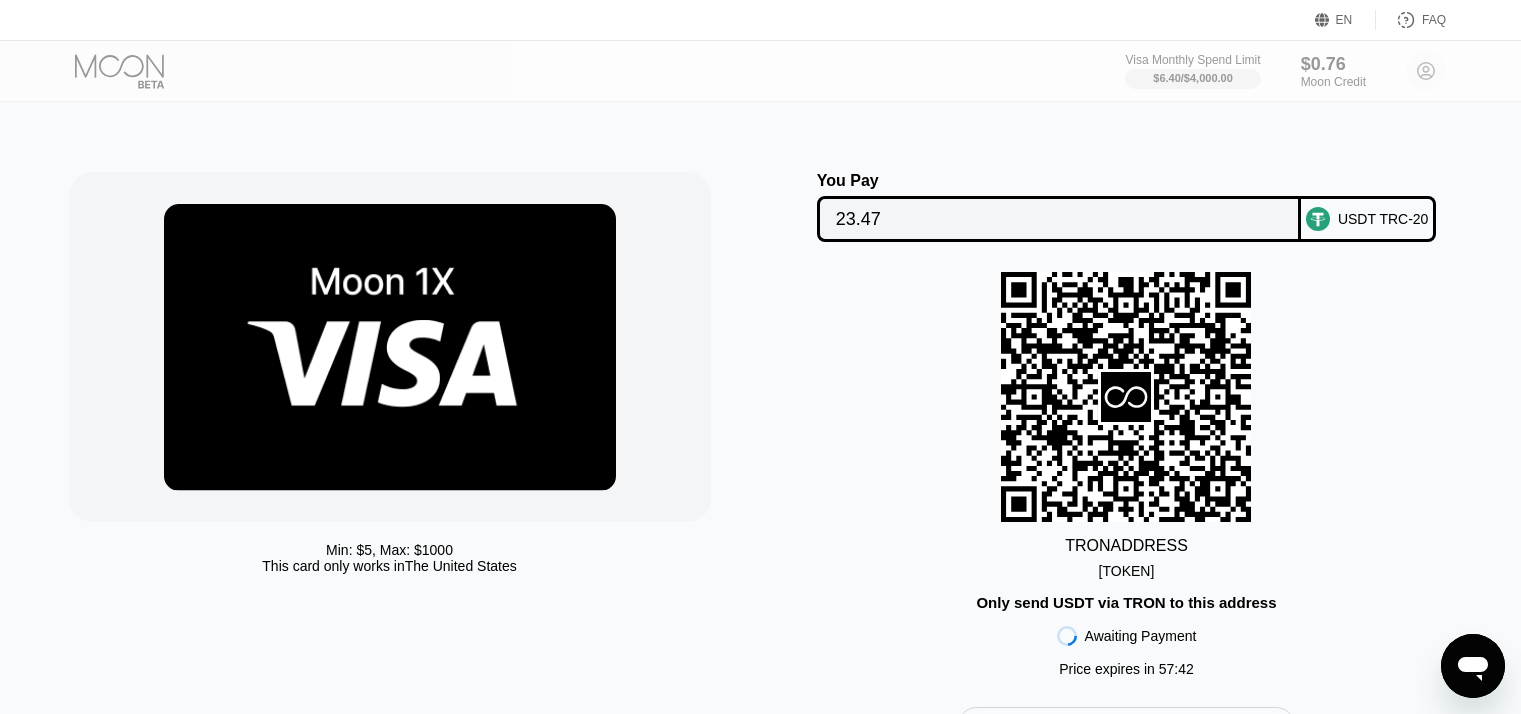 scroll, scrollTop: 0, scrollLeft: 0, axis: both 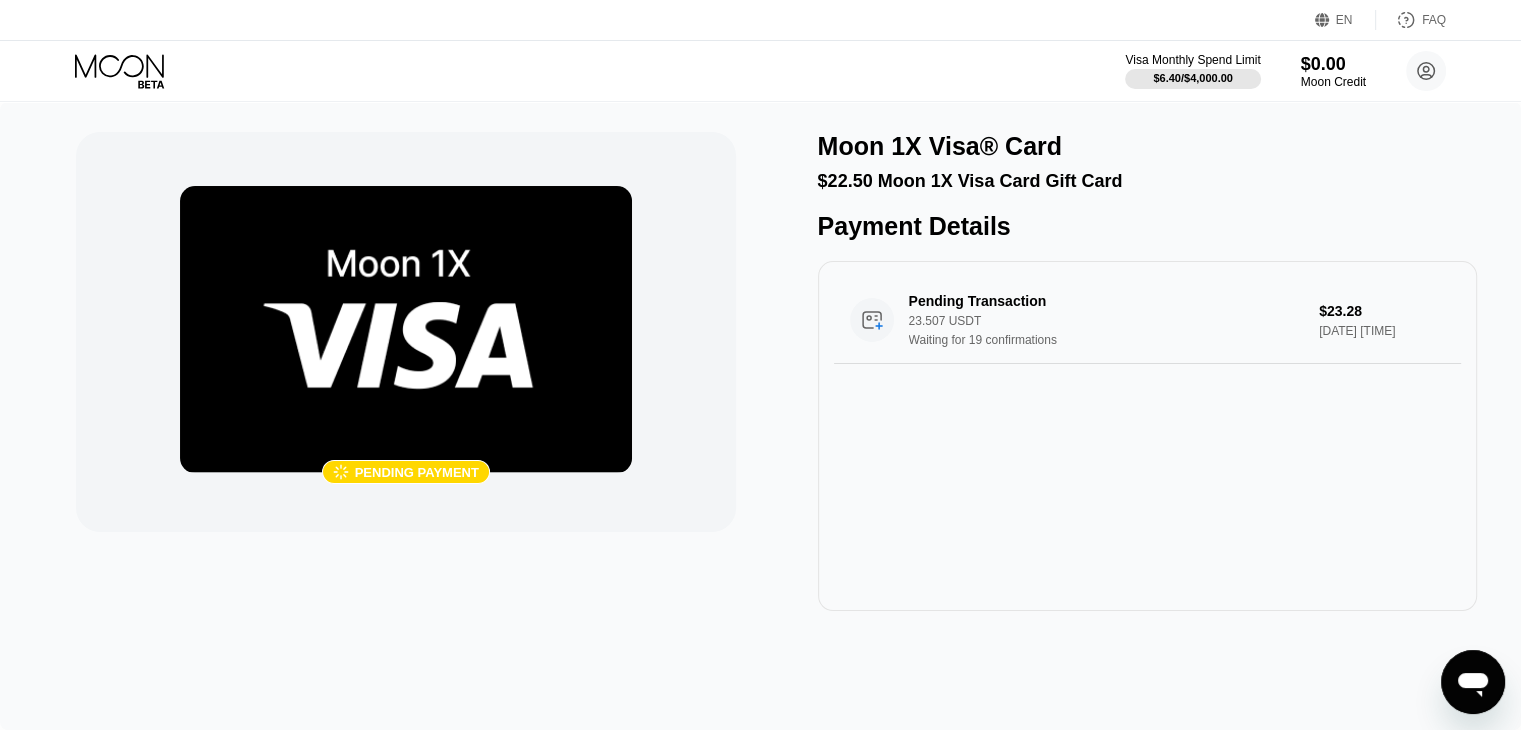 click 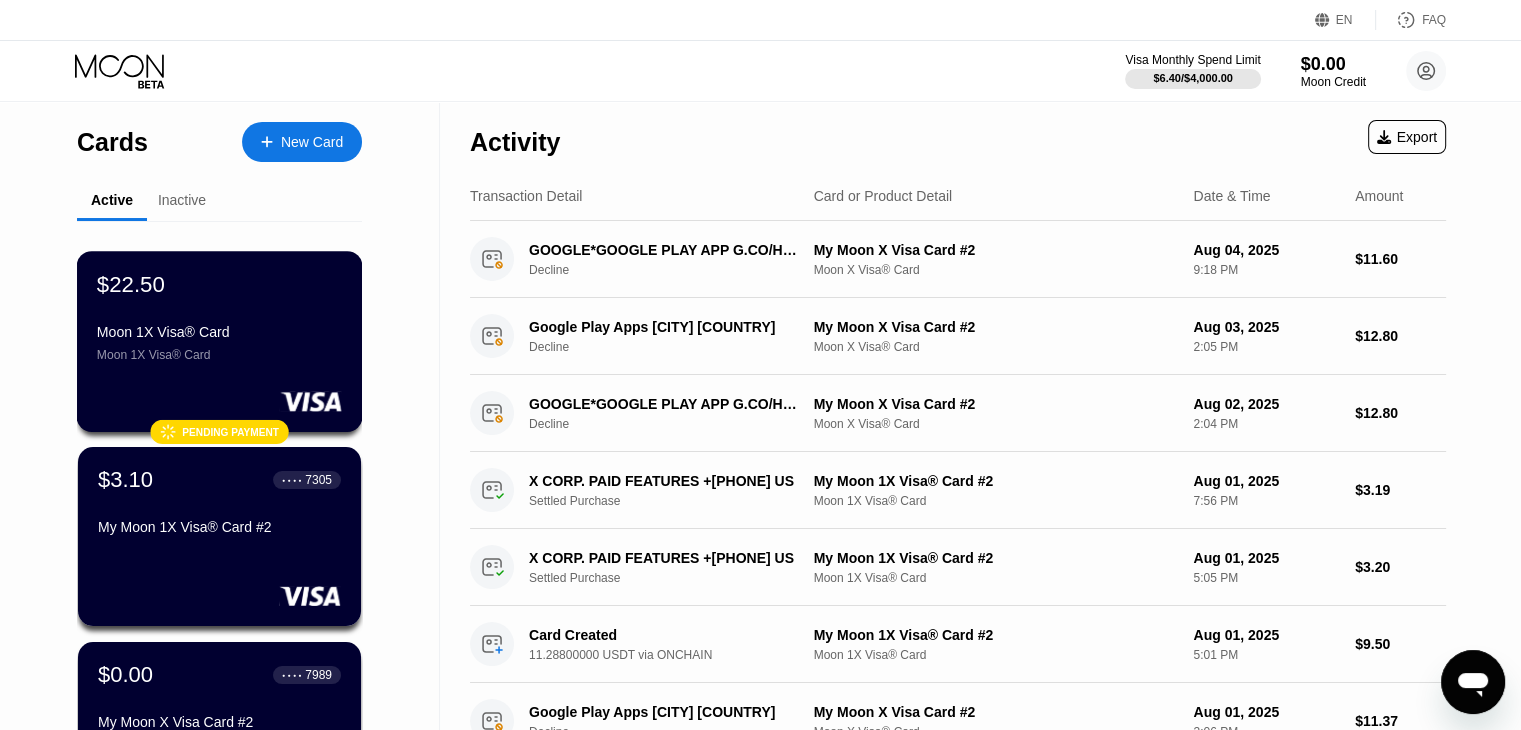 click on "$22.50 Moon 1X Visa® Card Moon 1X Visa® Card" at bounding box center [219, 316] 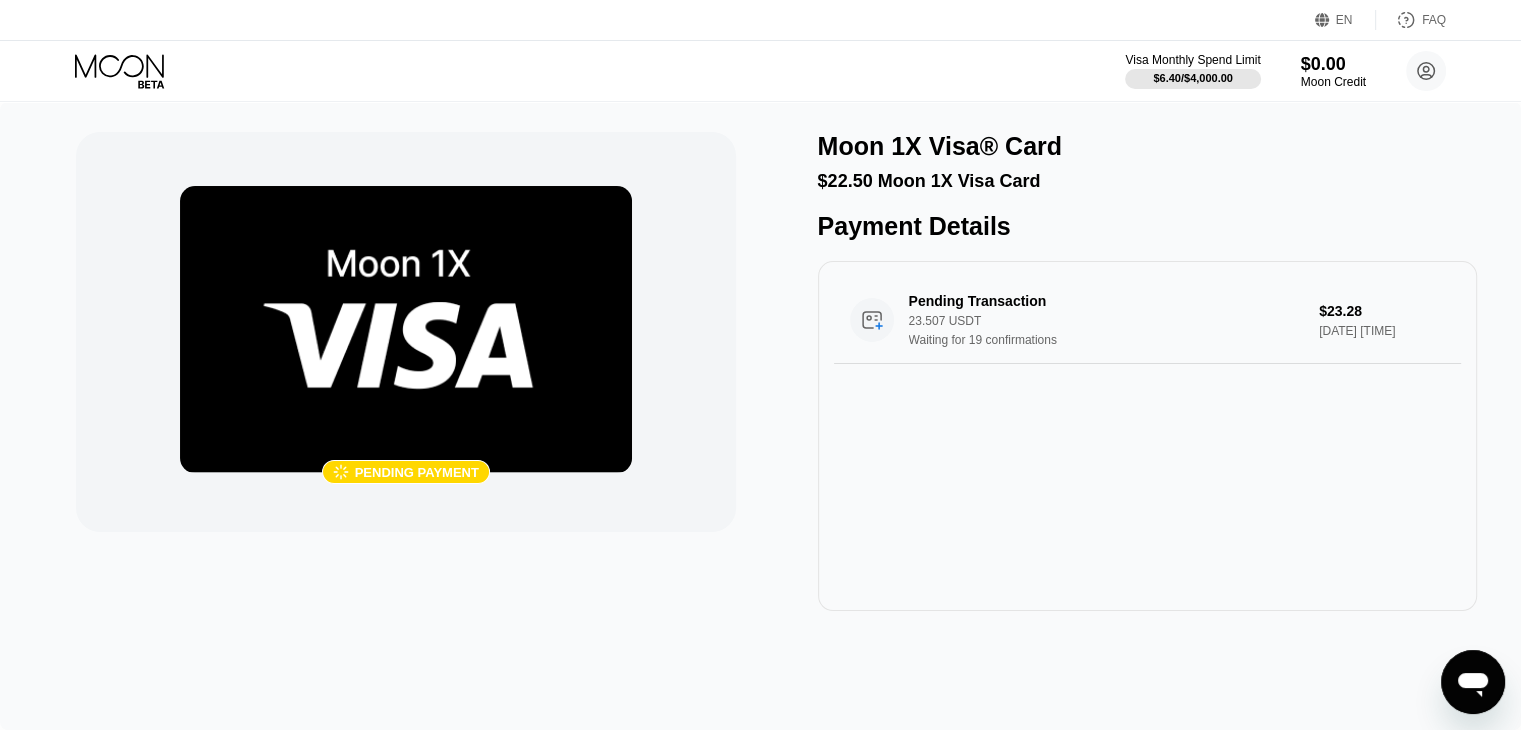click 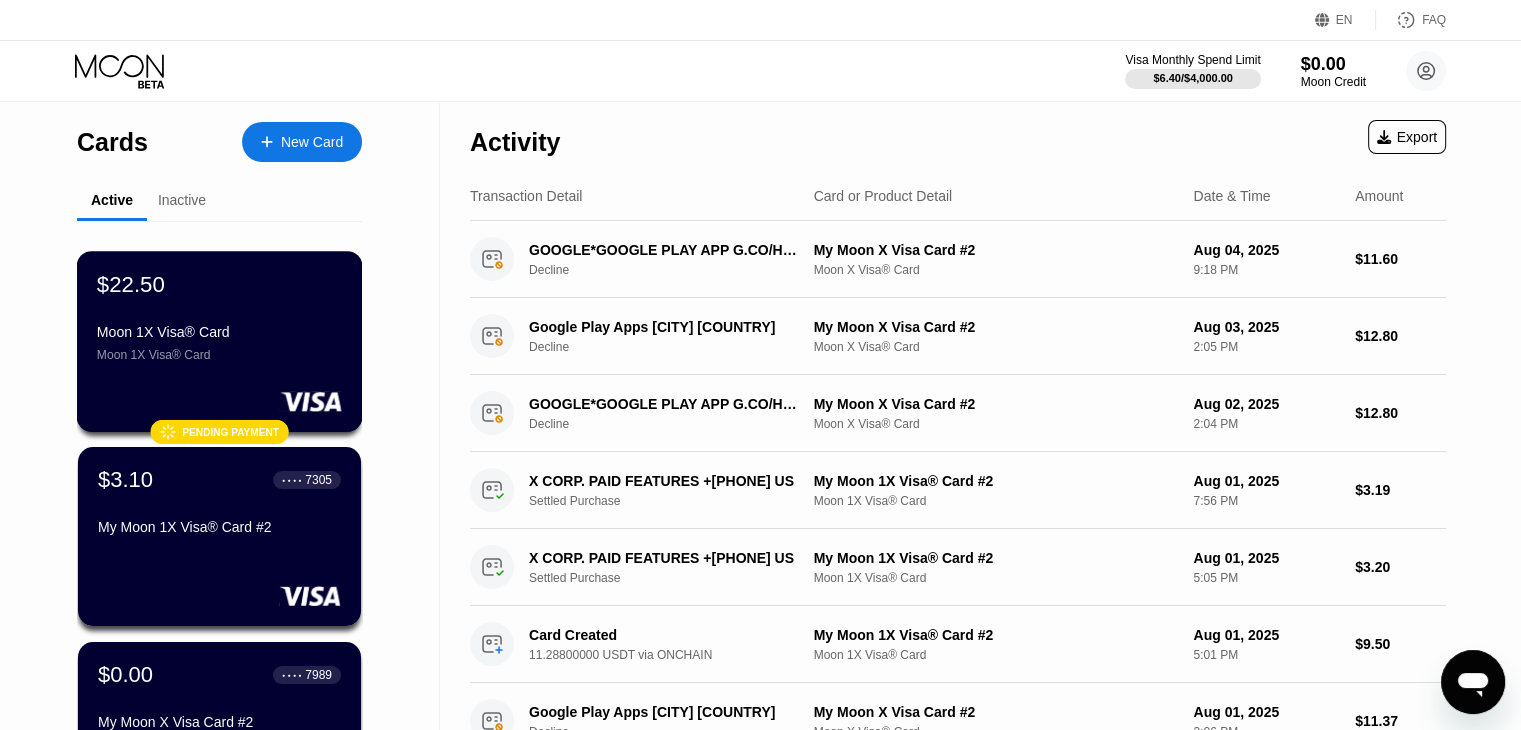 click on "Moon 1X Visa® Card" at bounding box center [219, 332] 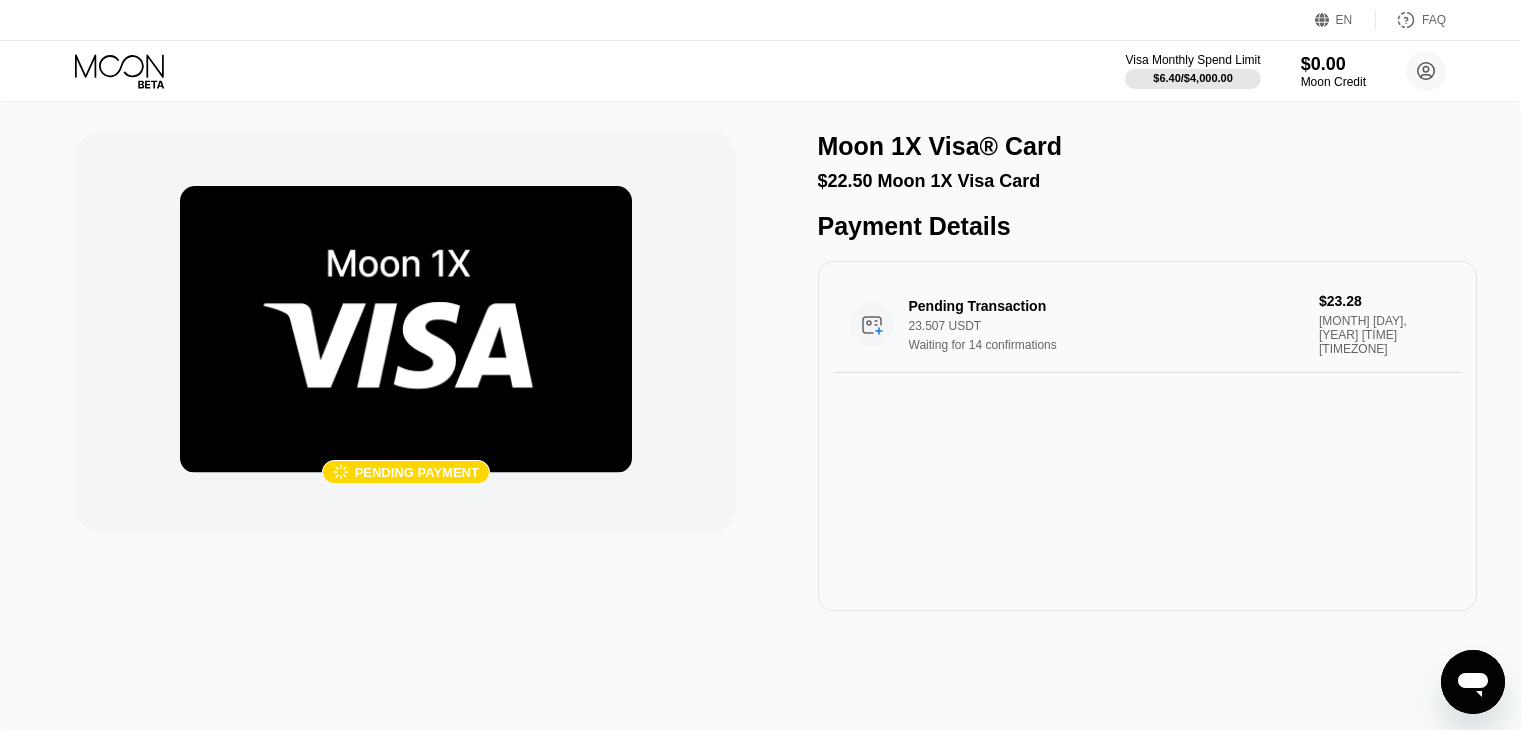scroll, scrollTop: 0, scrollLeft: 0, axis: both 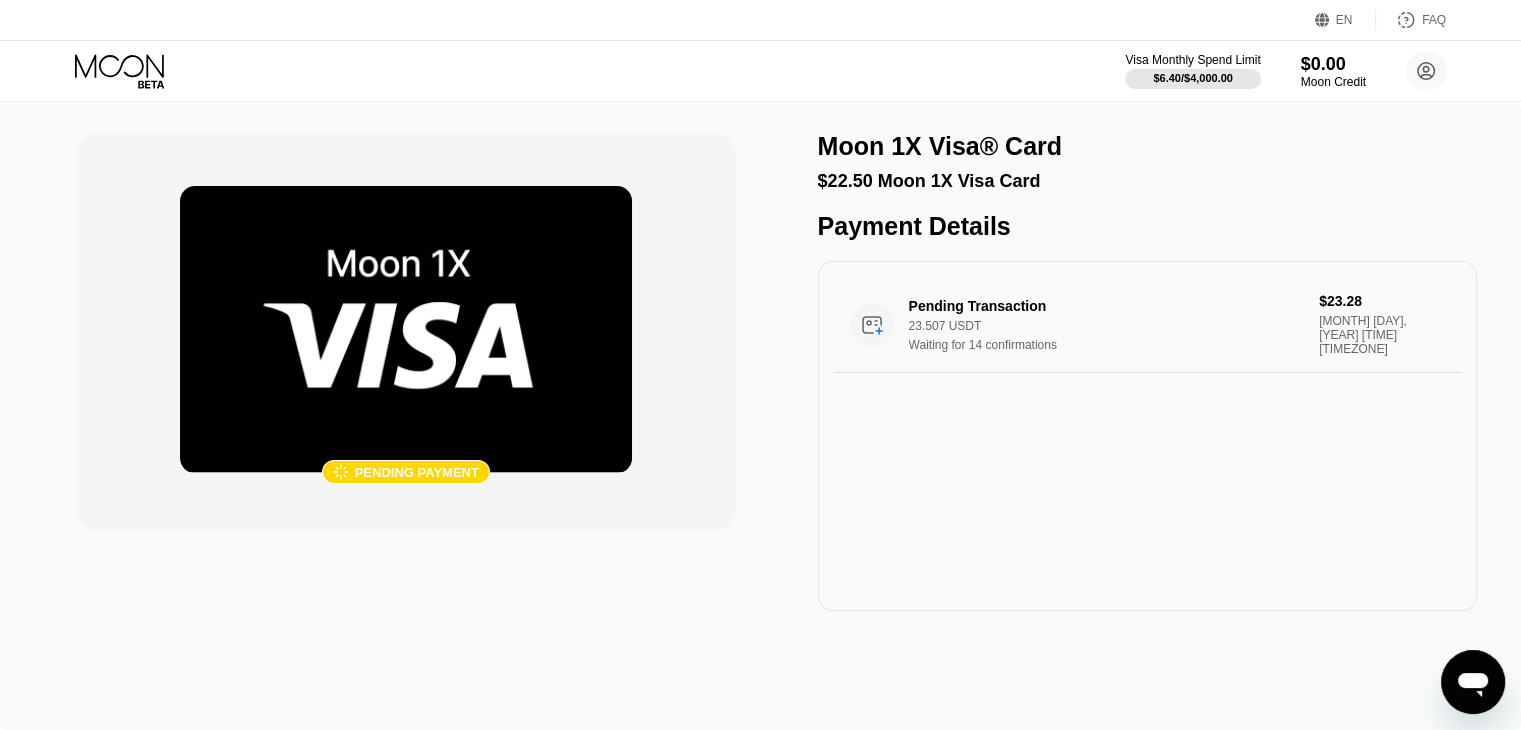 click on "Visa Monthly Spend Limit [PRICE] / [PRICE] [PRICE] [PRODUCT] [NAME] [EMAIL]  Home Settings Support Careers About Us Log out Privacy policy Terms" at bounding box center [760, 71] 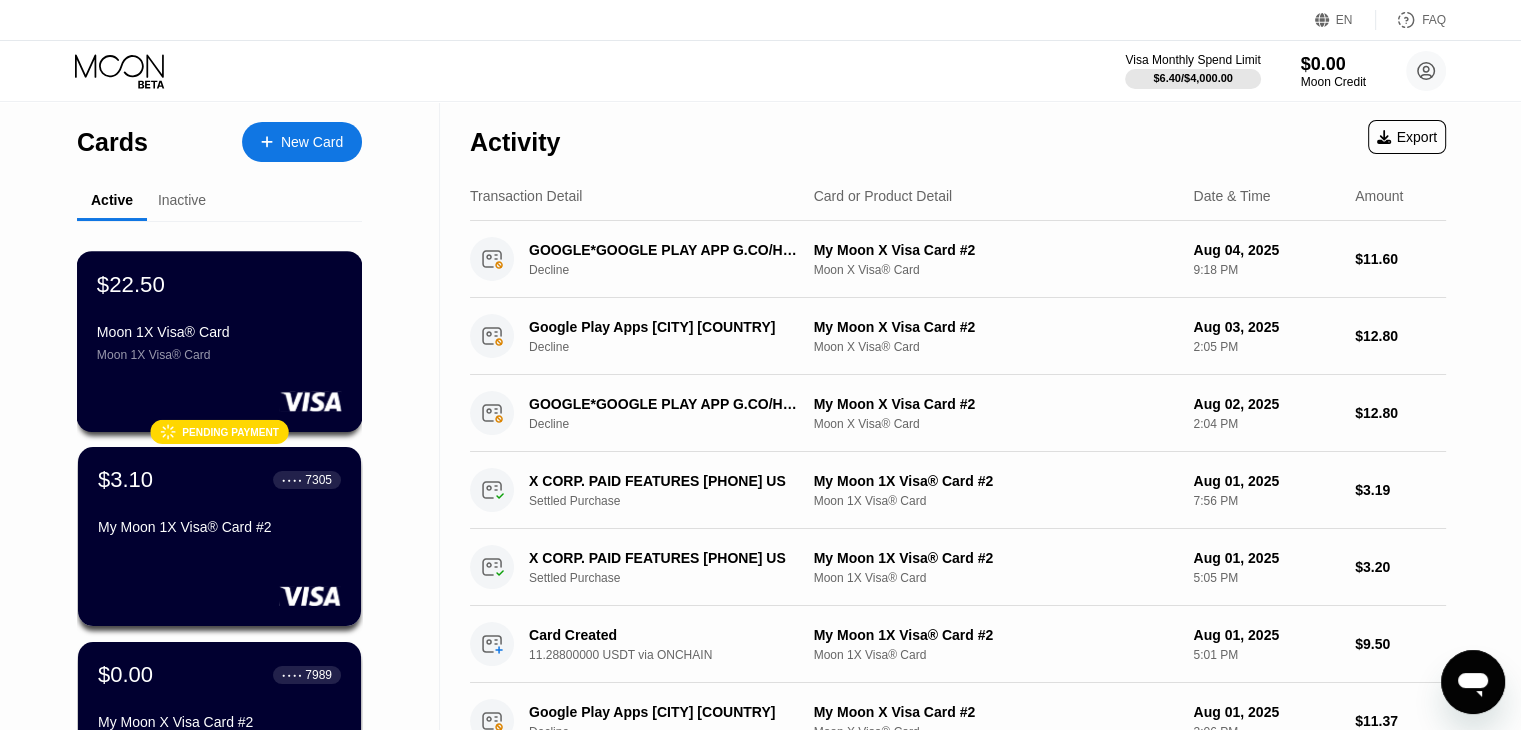click on "Moon 1X Visa® Card Moon 1X Visa® Card" at bounding box center (219, 343) 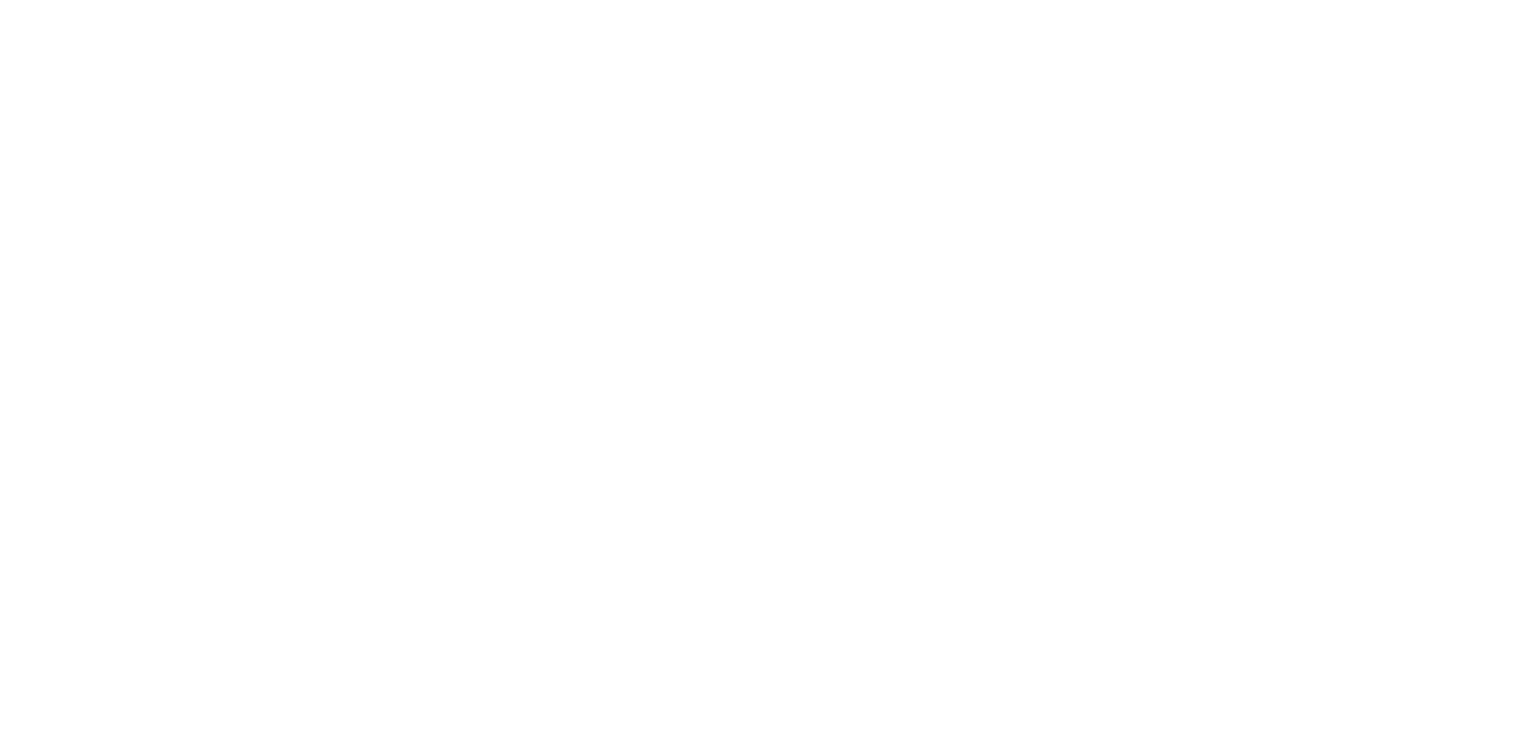 scroll, scrollTop: 0, scrollLeft: 0, axis: both 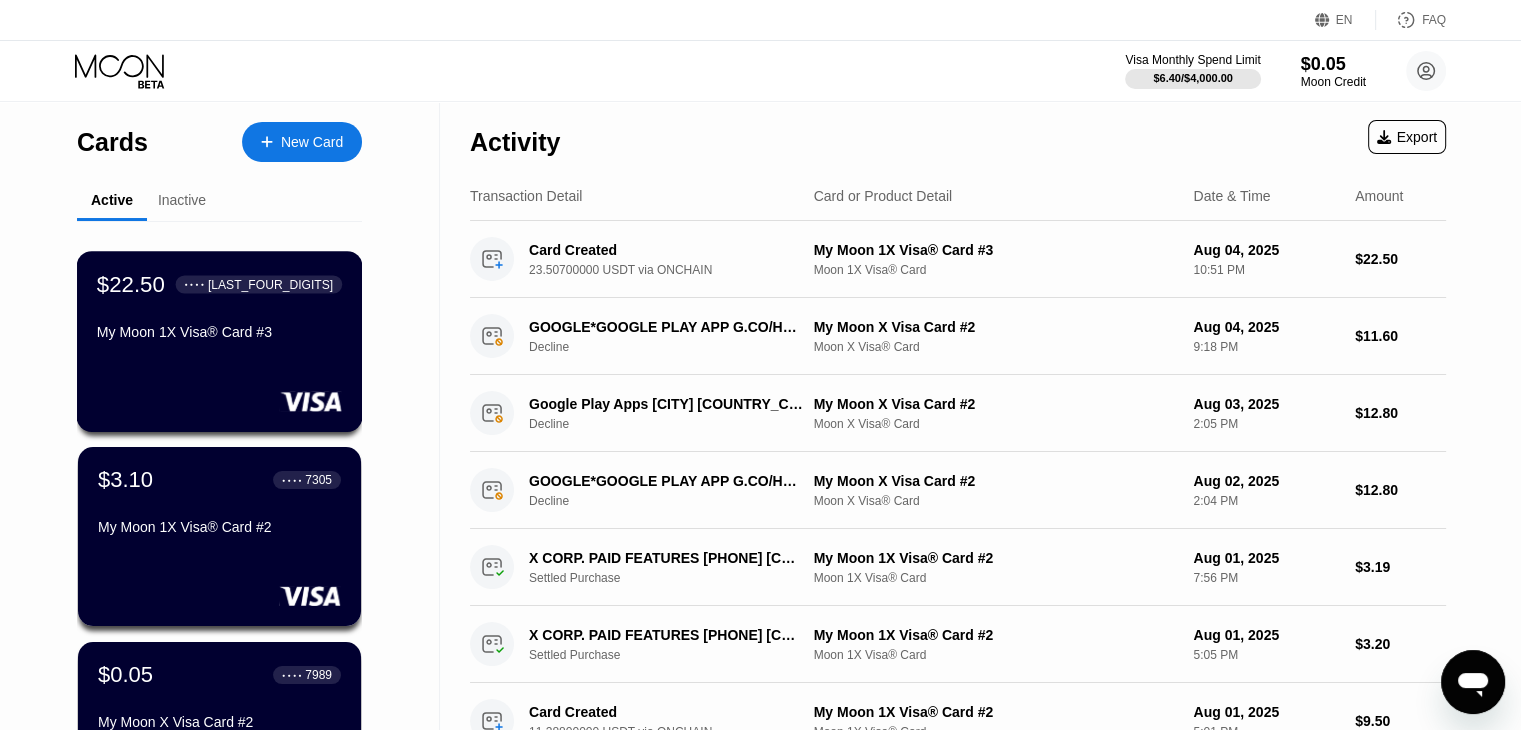 click on "$22.50 ● ● ● ● [LAST_FOUR_DIGITS]" at bounding box center [219, 284] 